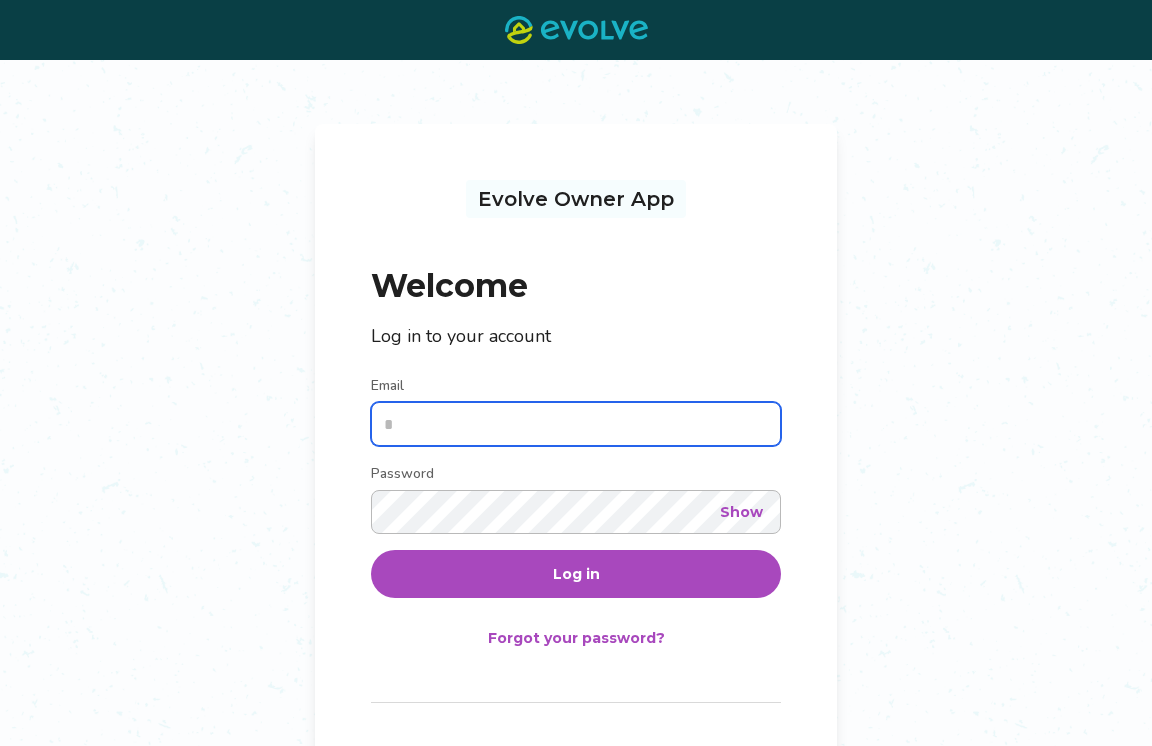 scroll, scrollTop: 0, scrollLeft: 0, axis: both 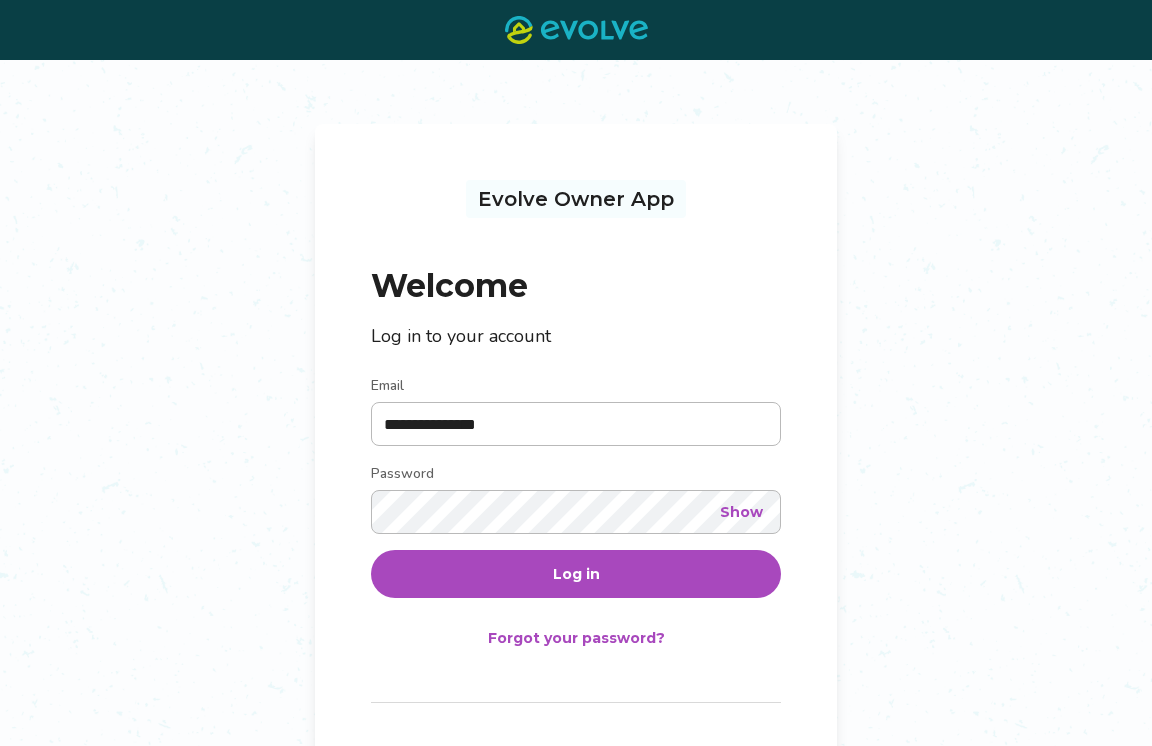 click on "Log in" at bounding box center [576, 574] 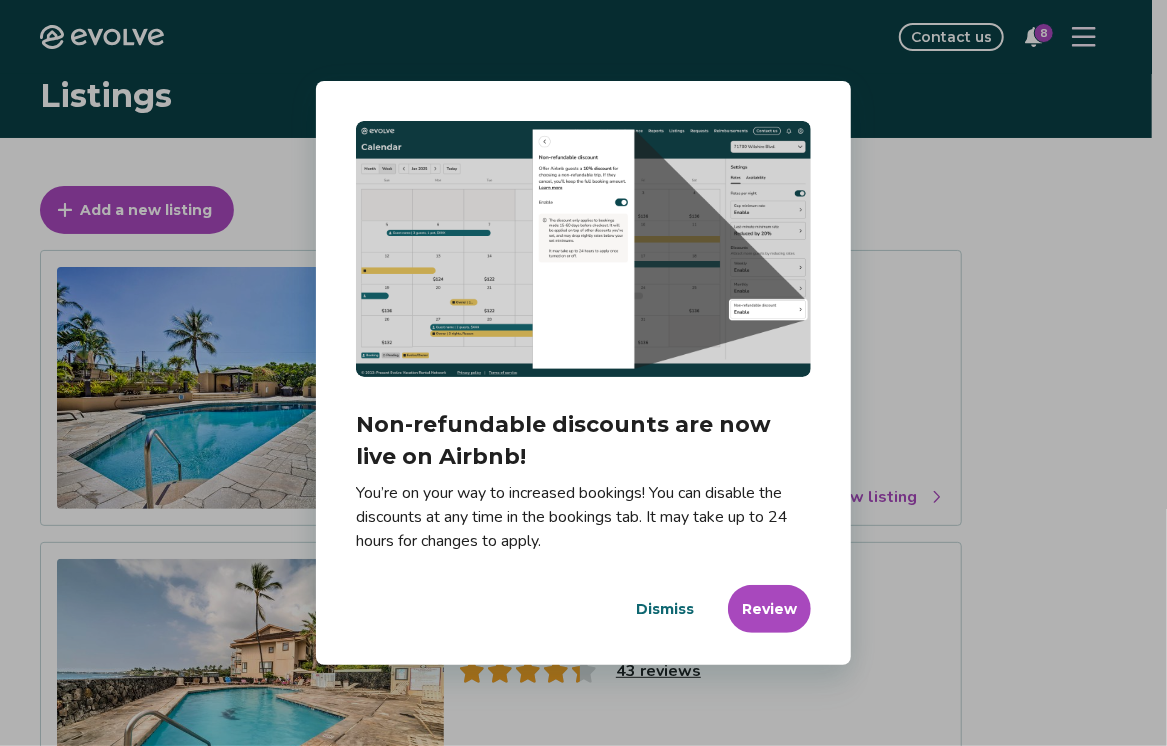click on "Dismiss" at bounding box center [665, 609] 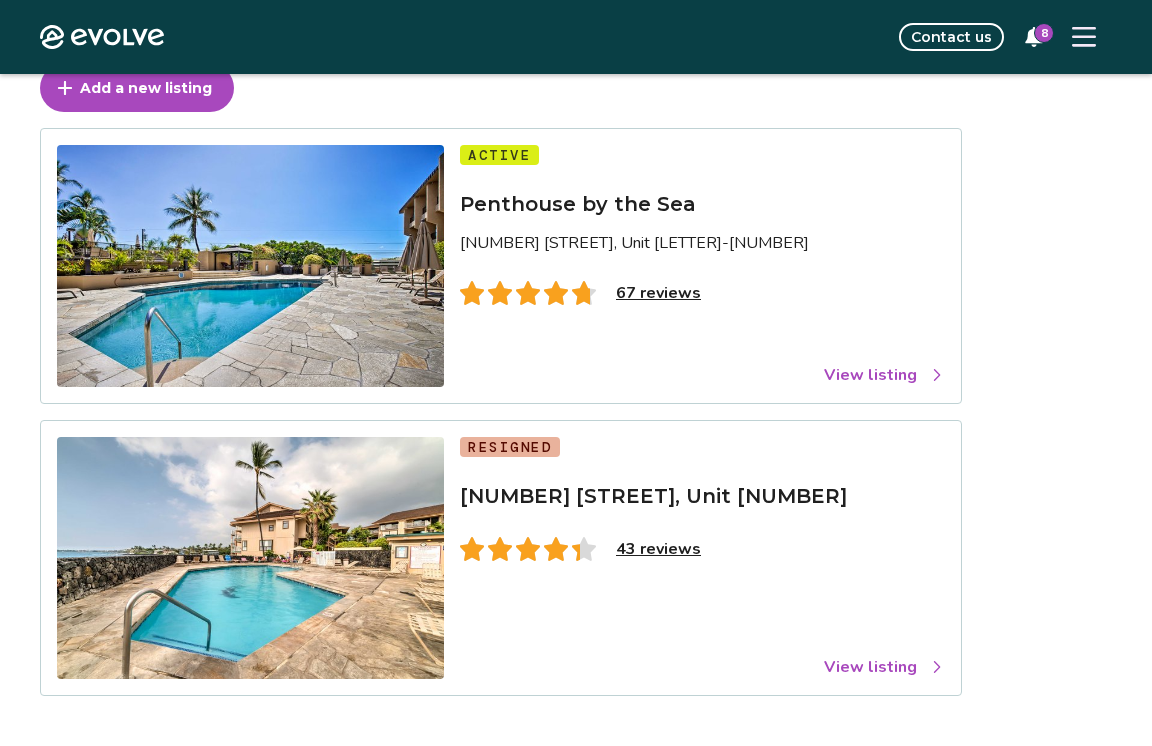 scroll, scrollTop: 121, scrollLeft: 0, axis: vertical 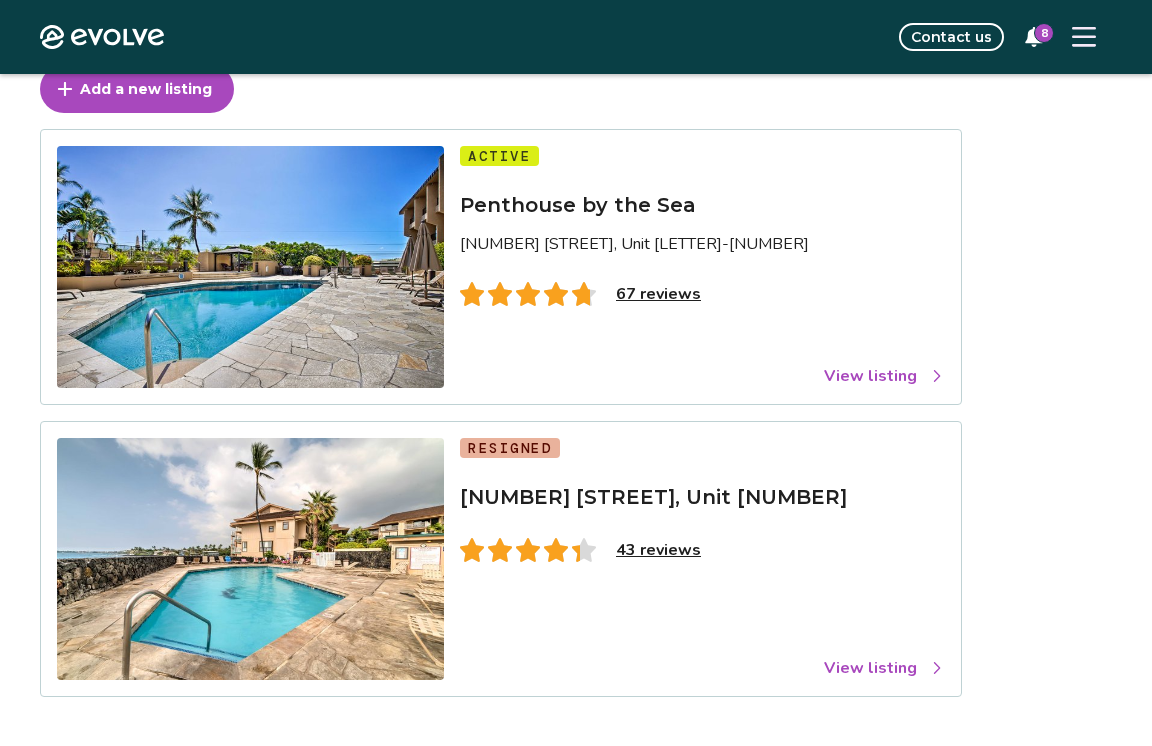 click on "Active Penthouse by the Sea [NUMBER] [STREET], Unit [LETTER]-[NUMBER] [NUMBER] reviews View listing" at bounding box center [501, 267] 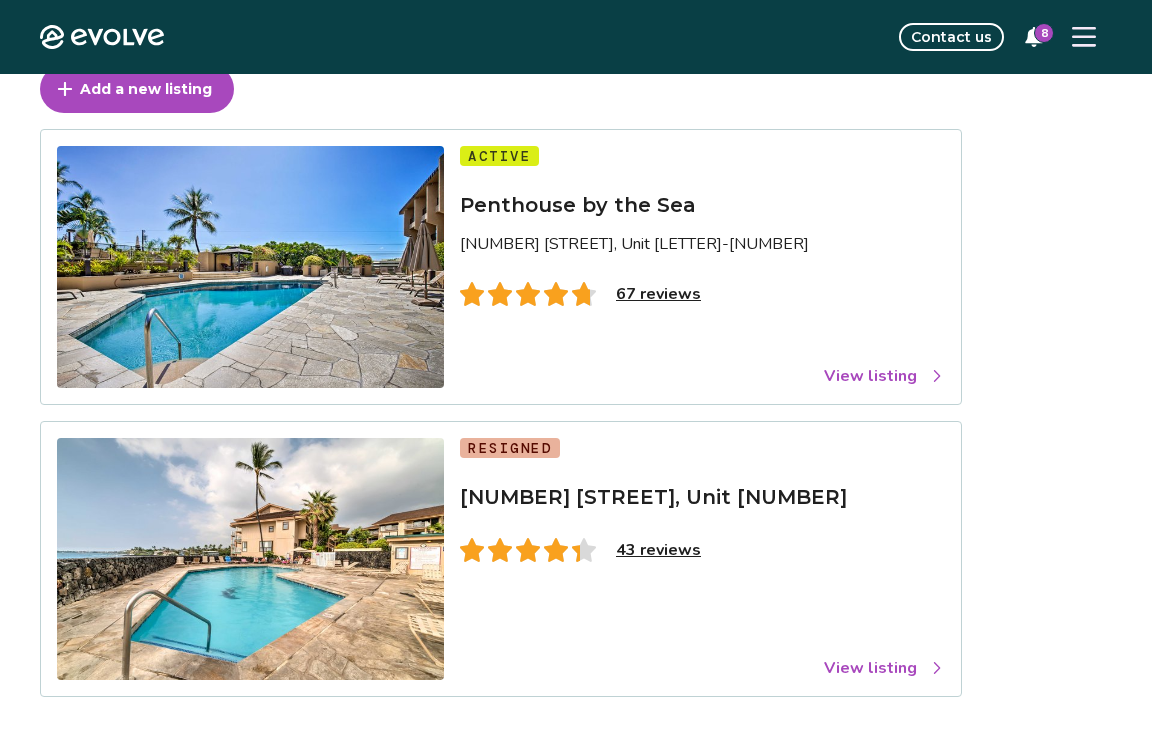 scroll, scrollTop: 0, scrollLeft: 0, axis: both 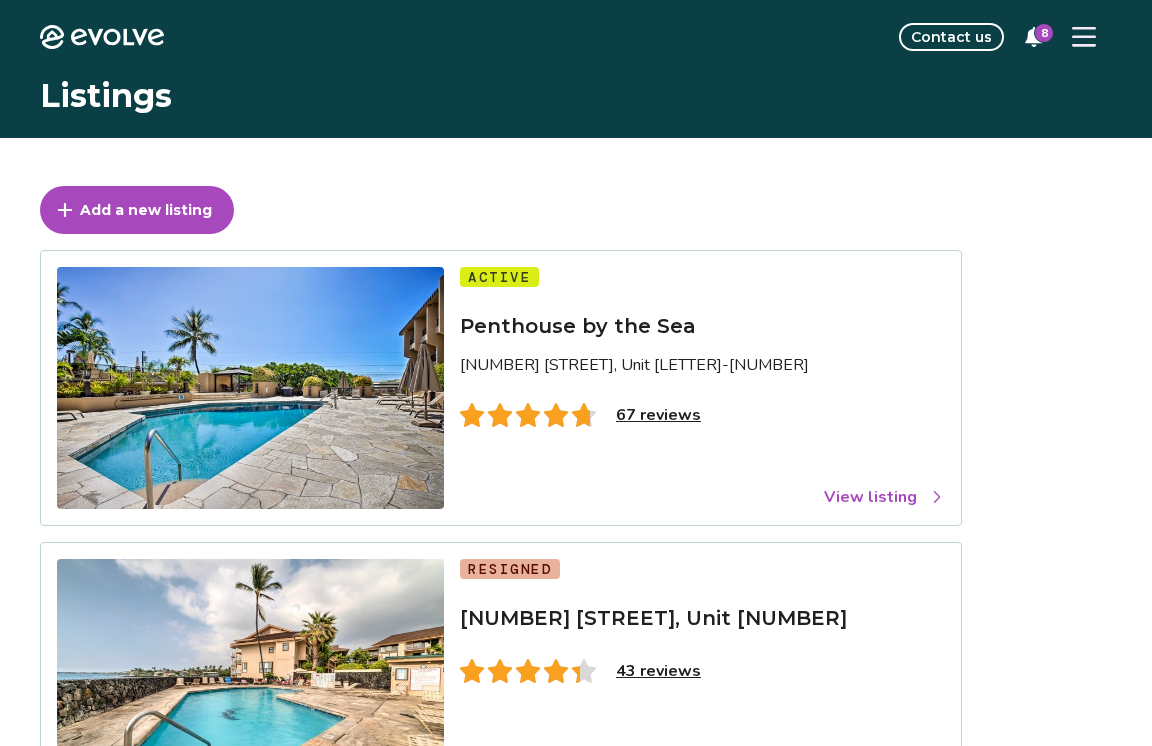 click on "View listing" at bounding box center [884, 497] 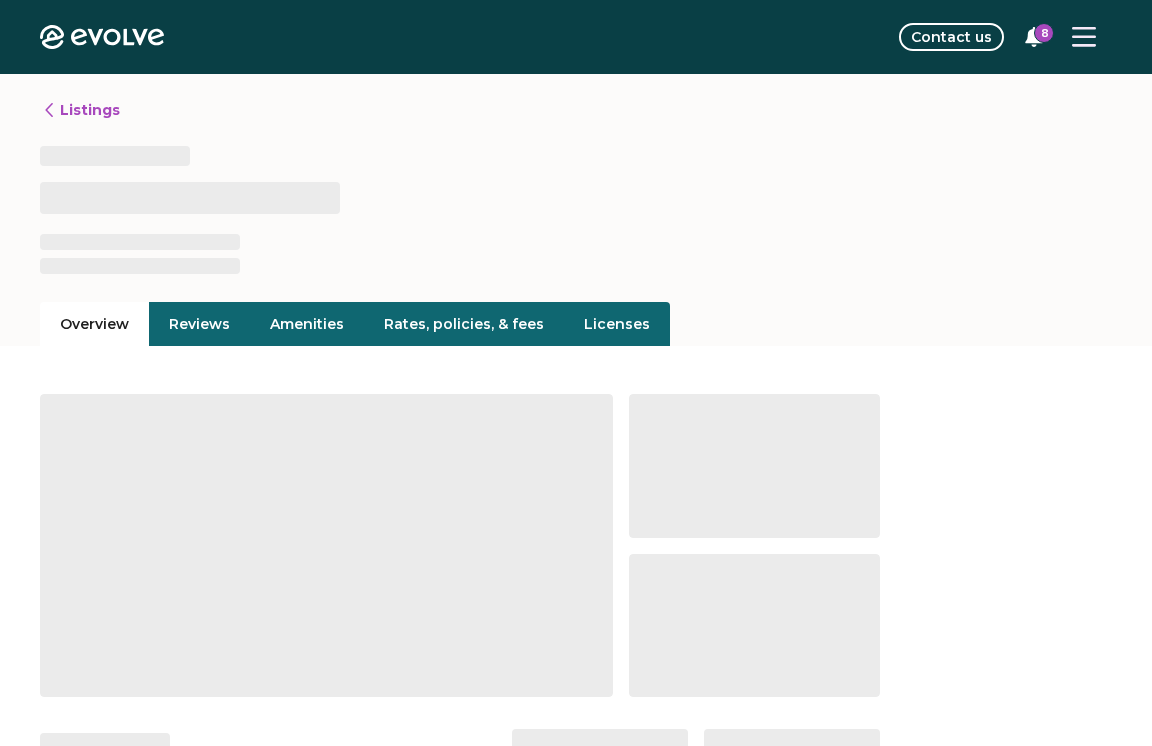click on "Evolve" 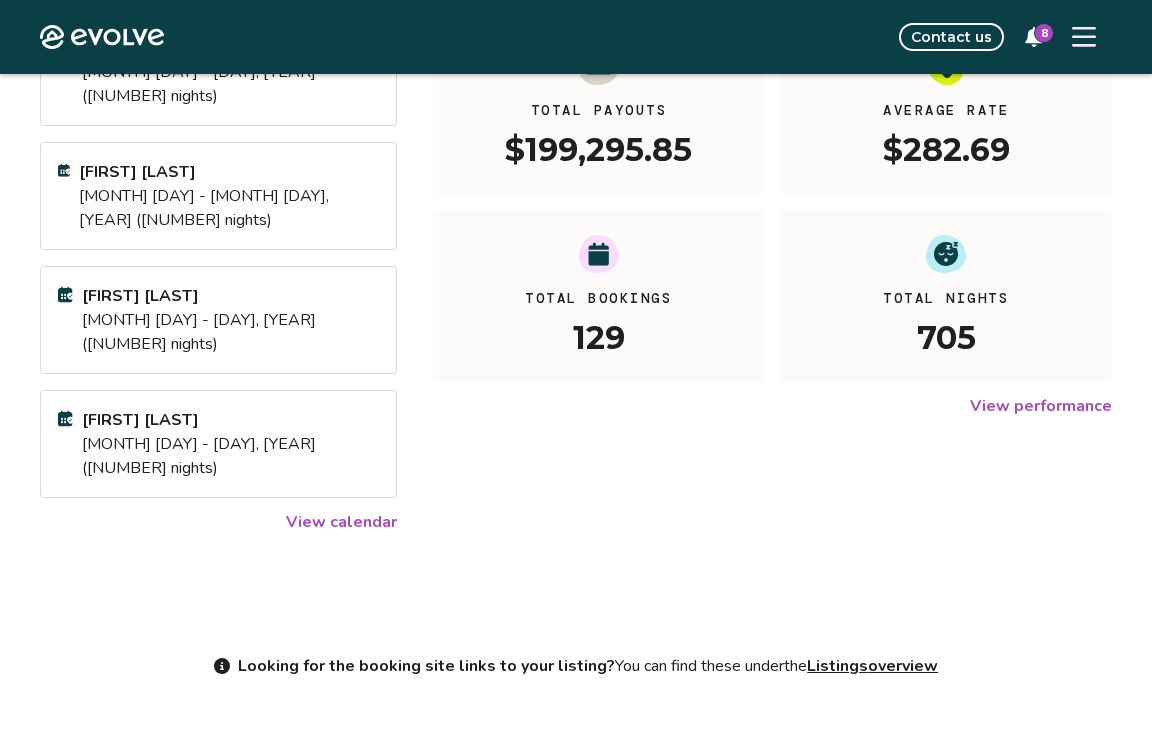 scroll, scrollTop: 0, scrollLeft: 0, axis: both 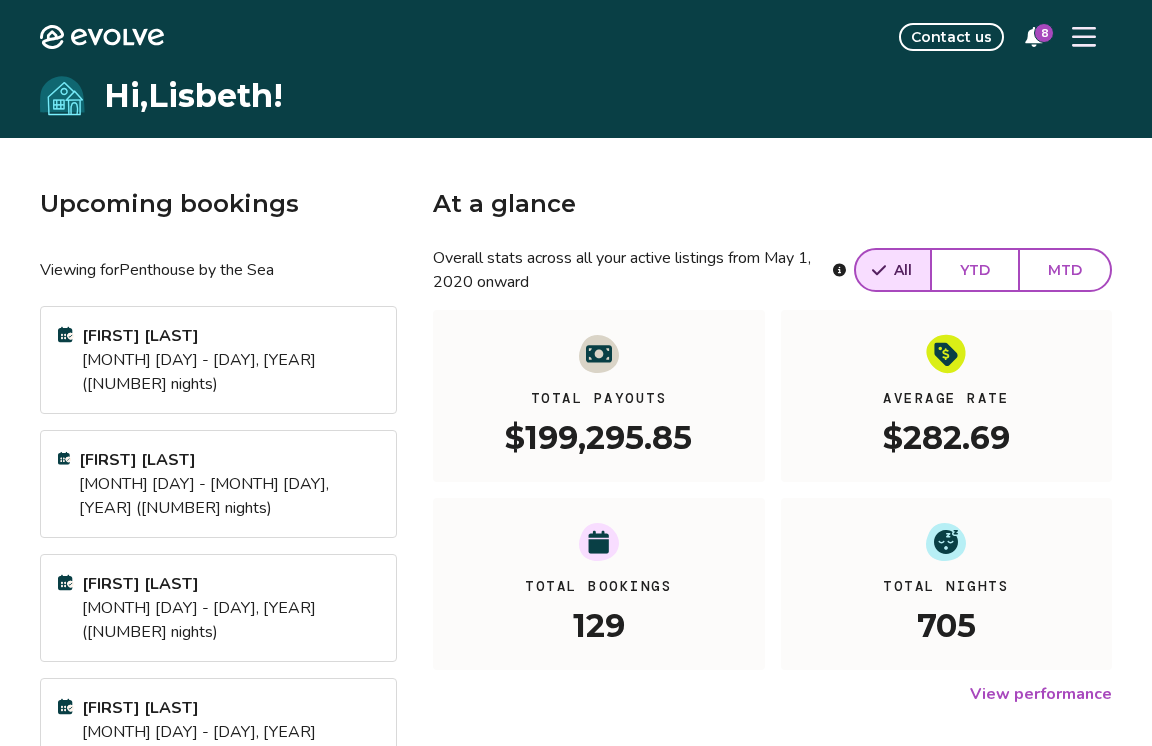 click on "YTD" at bounding box center (975, 270) 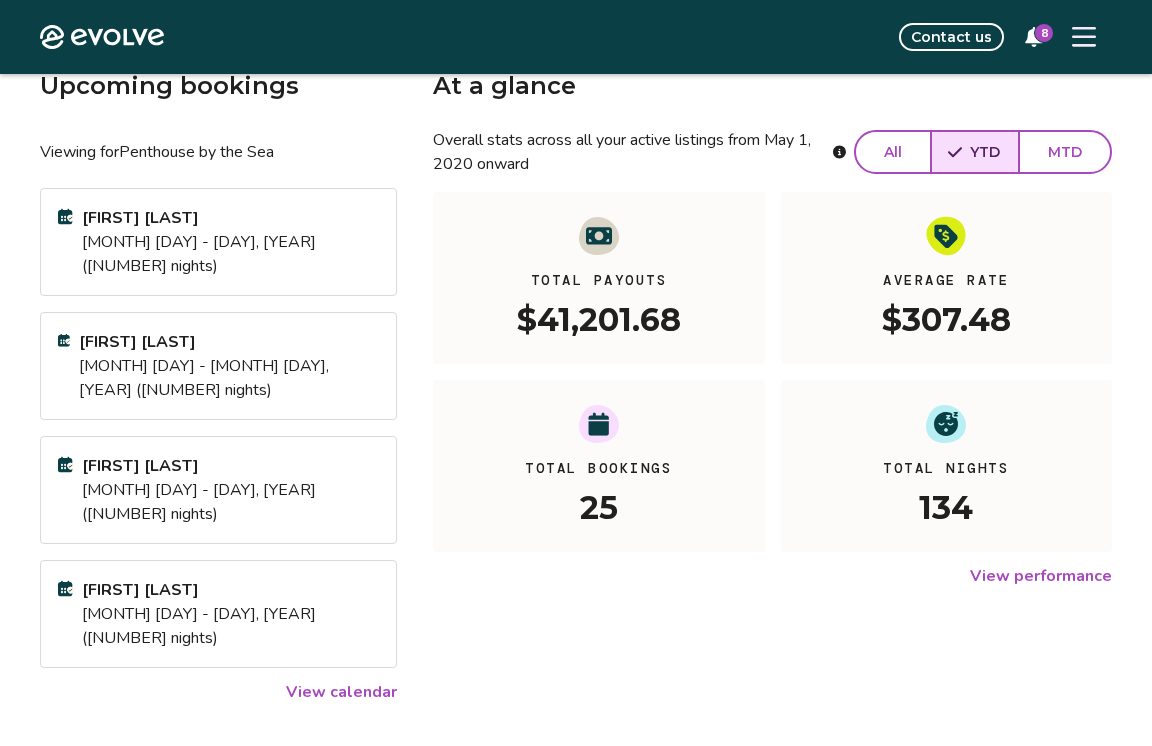 scroll, scrollTop: 119, scrollLeft: 0, axis: vertical 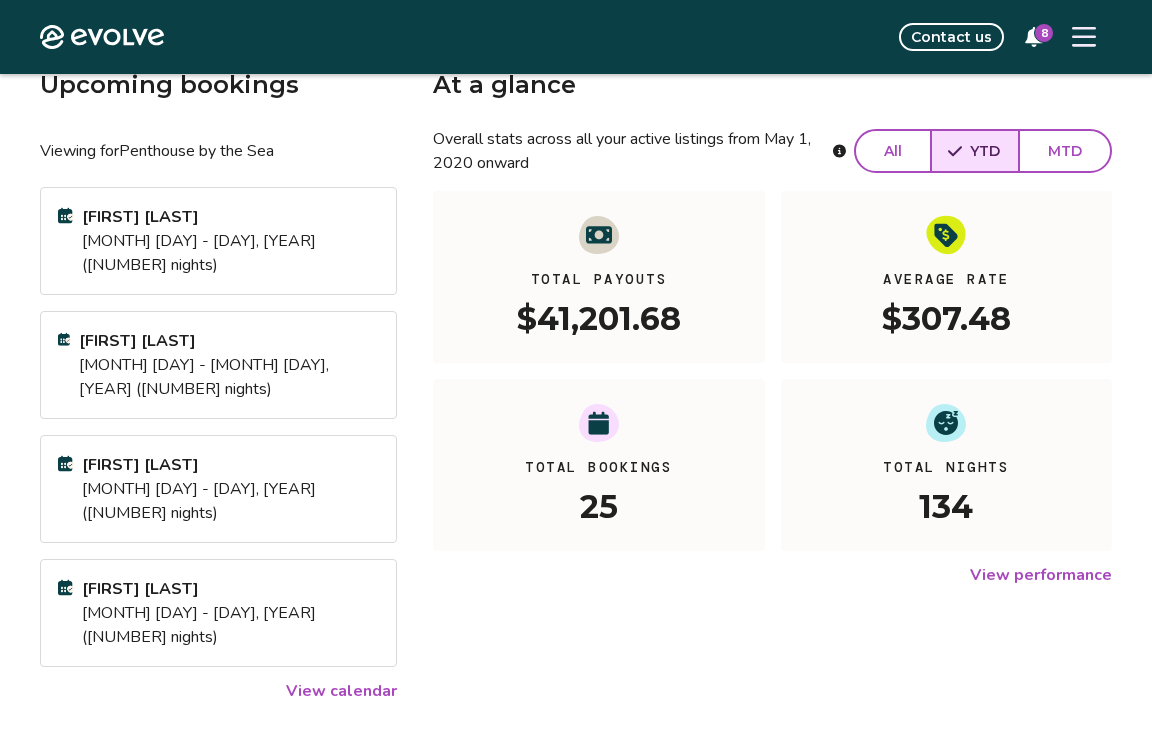 click on "View performance" at bounding box center (1041, 575) 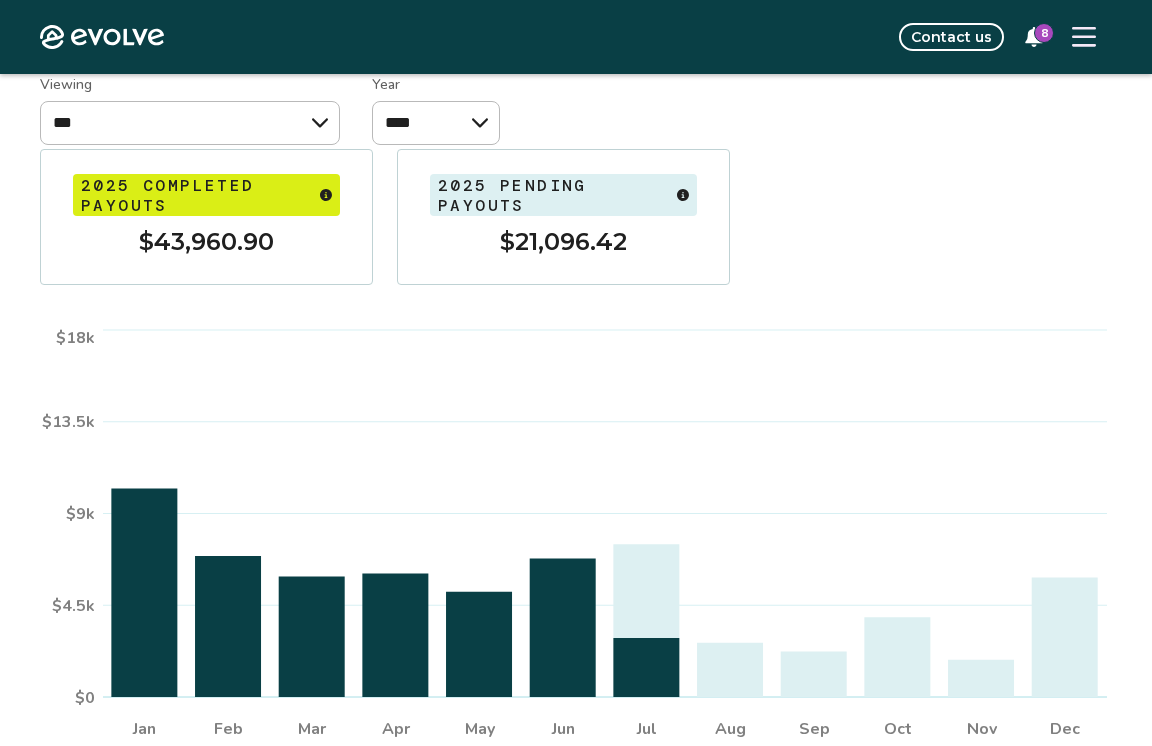 scroll, scrollTop: 182, scrollLeft: 0, axis: vertical 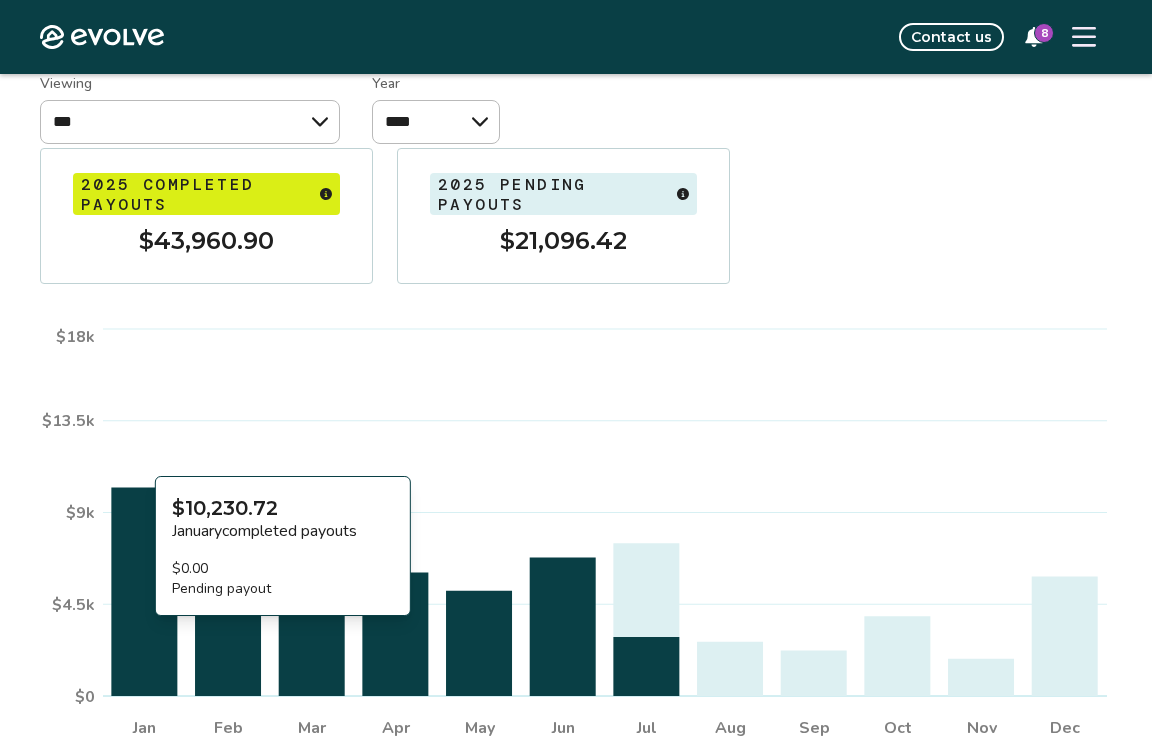 click 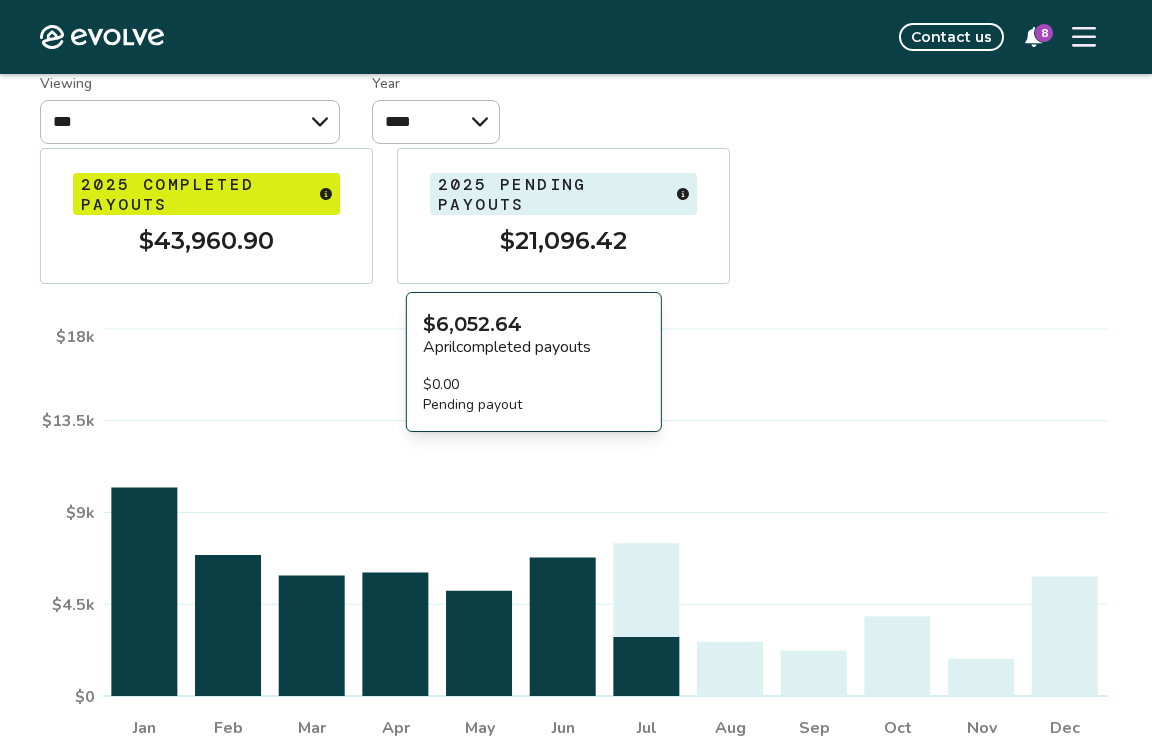 scroll, scrollTop: 398, scrollLeft: 0, axis: vertical 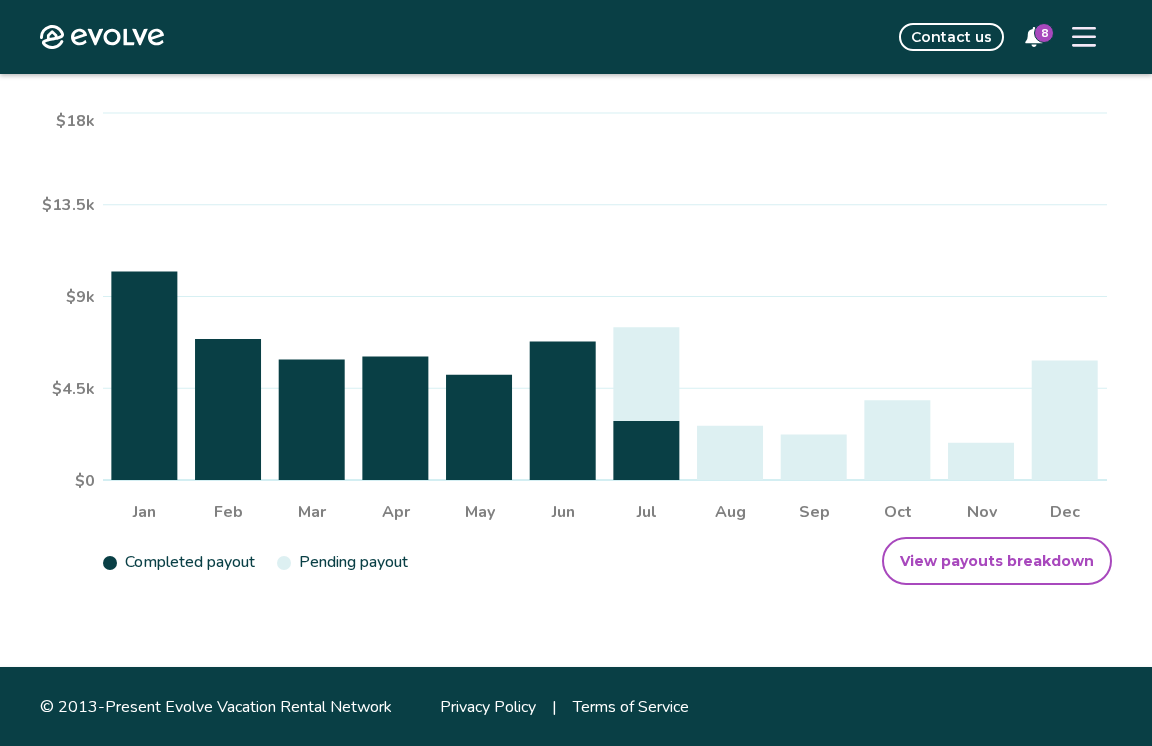 click on "View payouts breakdown" at bounding box center [997, 561] 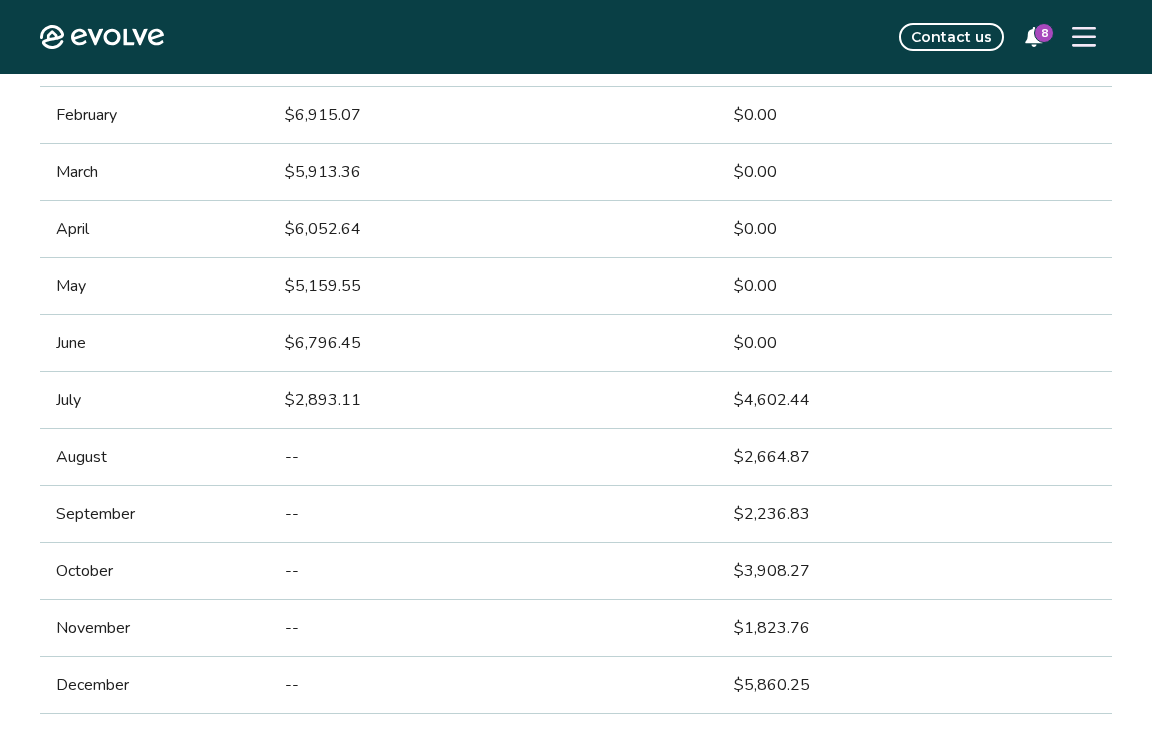 scroll, scrollTop: 0, scrollLeft: 0, axis: both 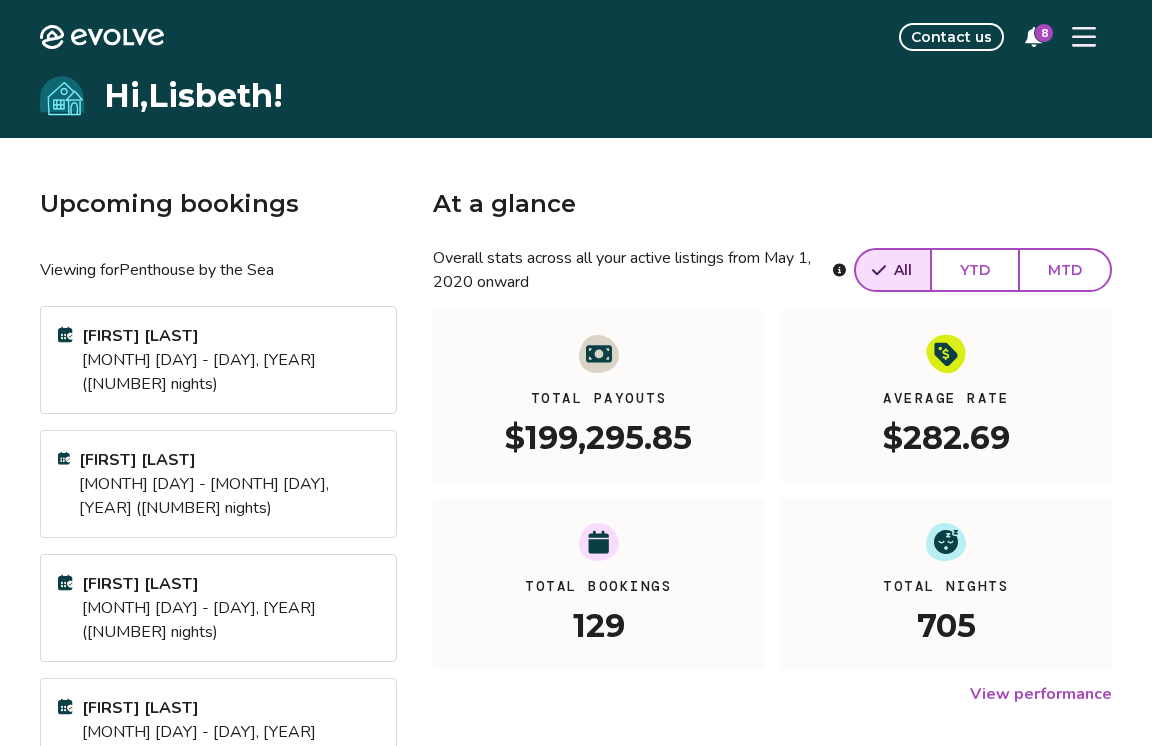 click 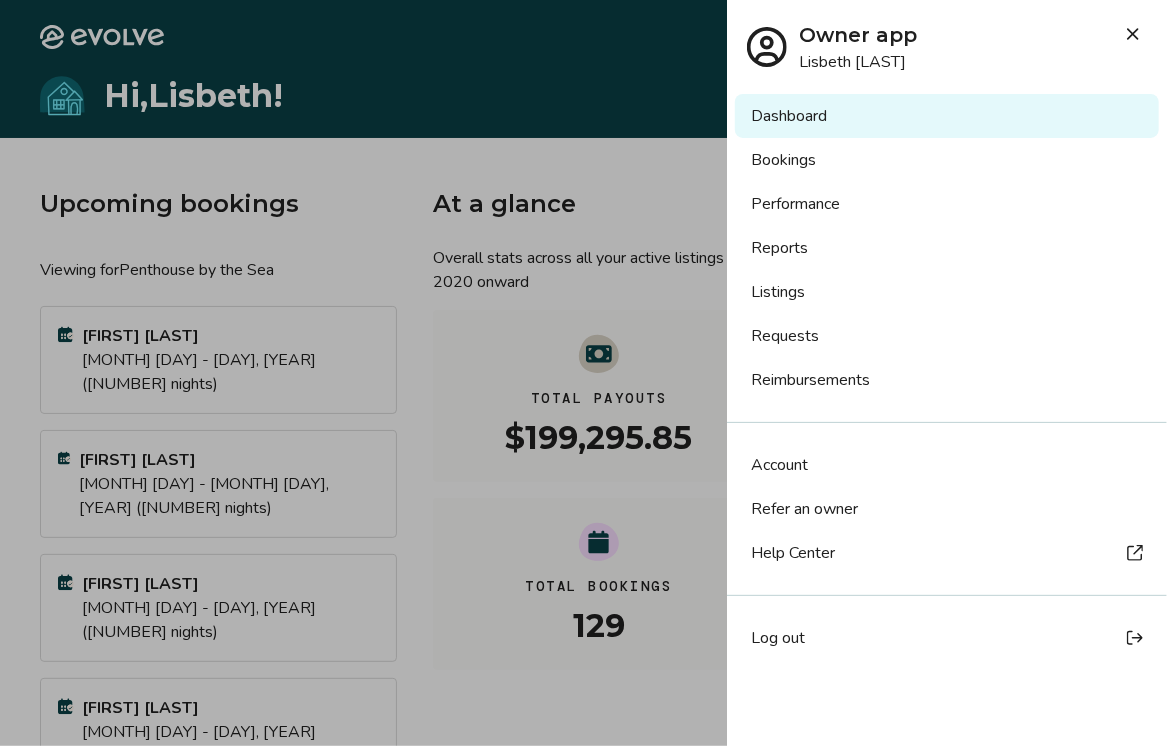 click on "Reports" at bounding box center (947, 248) 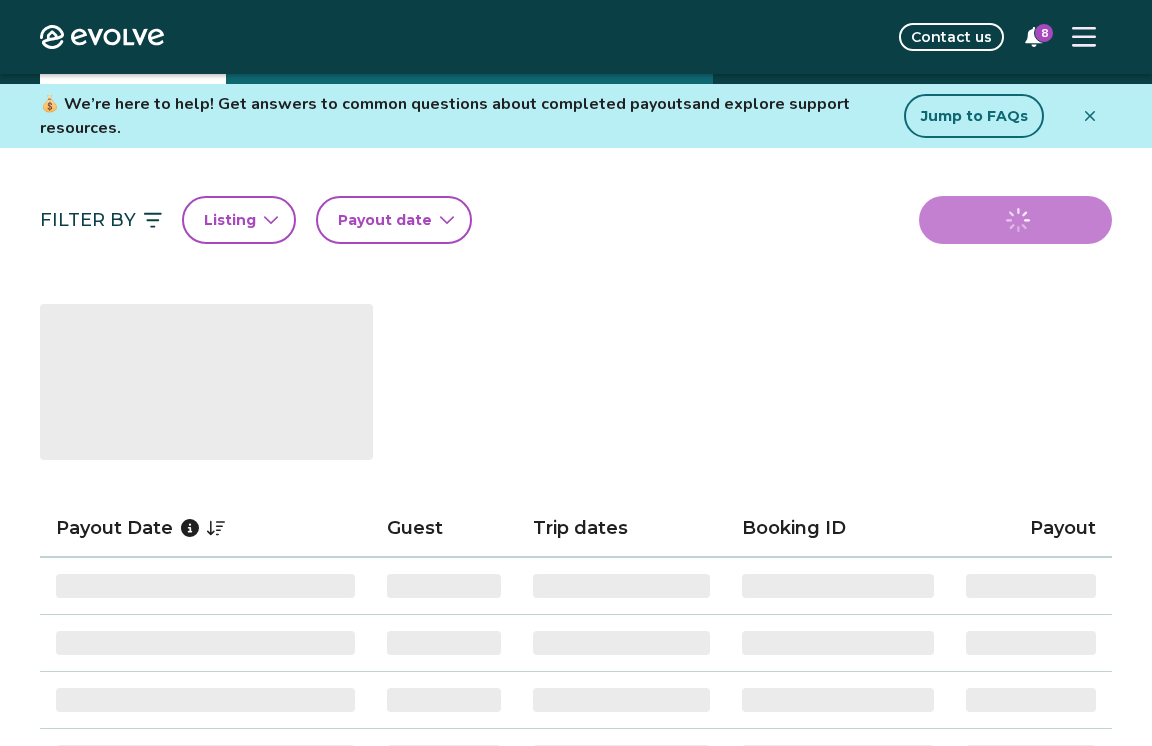 scroll, scrollTop: 99, scrollLeft: 0, axis: vertical 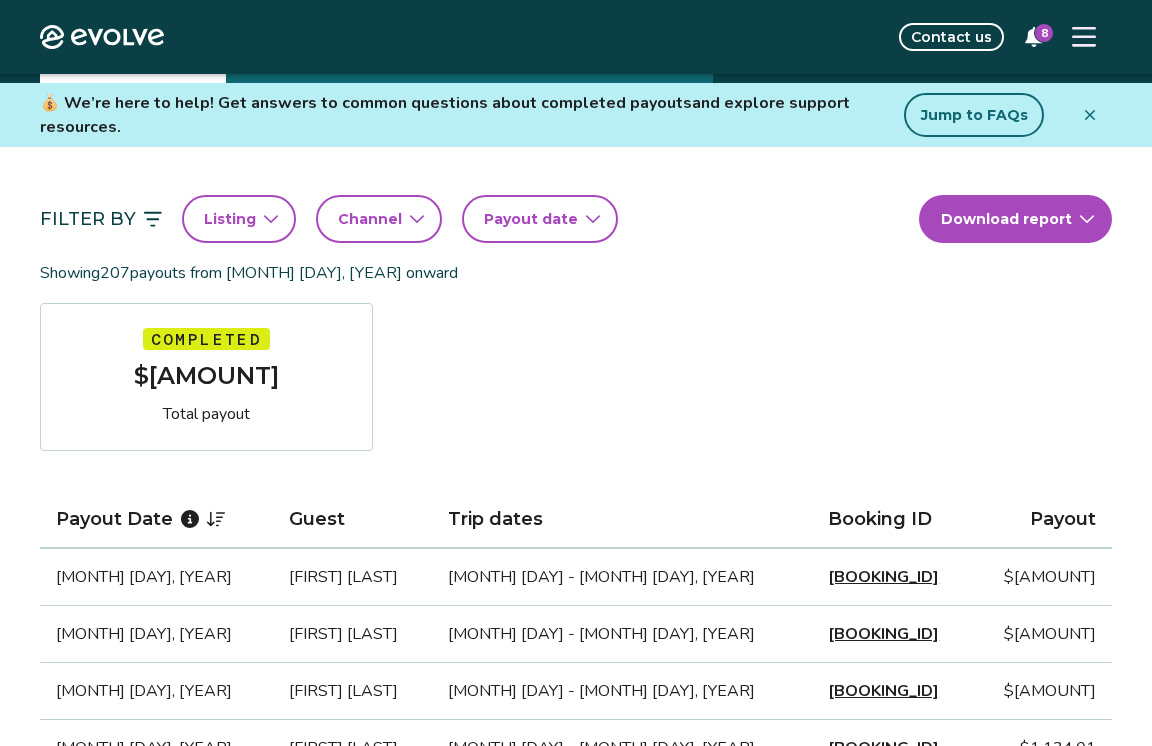 click on "Listing" at bounding box center (239, 219) 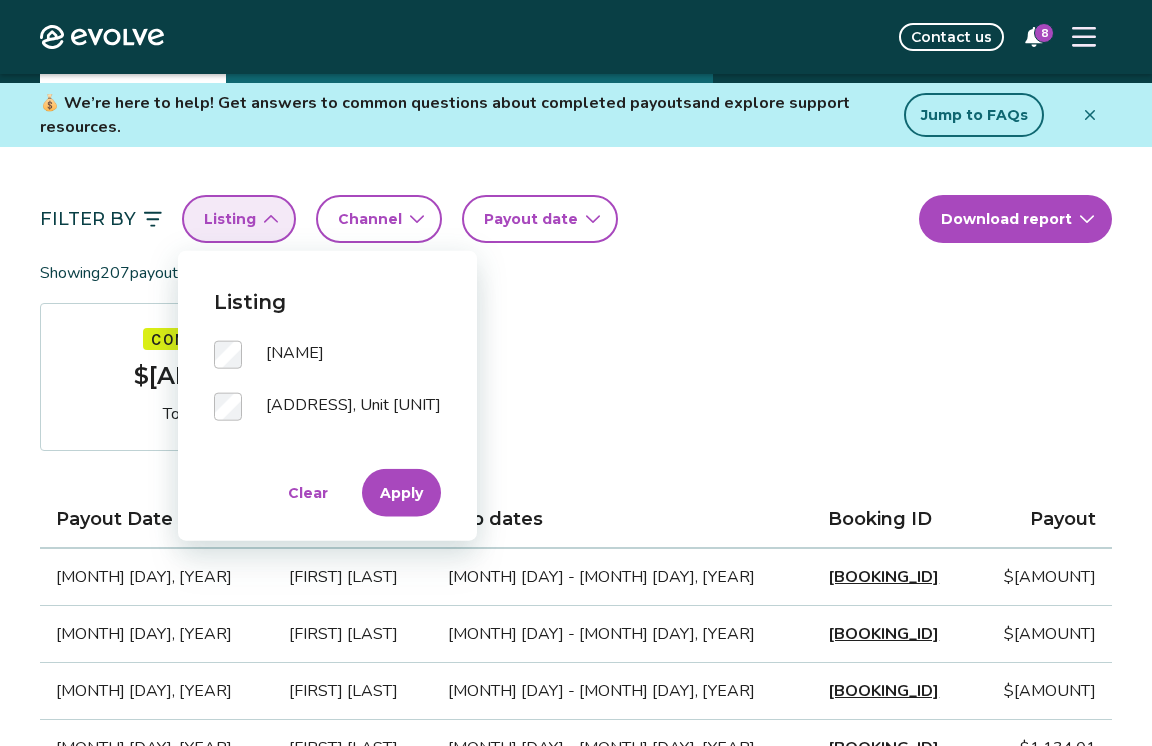 click on "Apply" at bounding box center [401, 493] 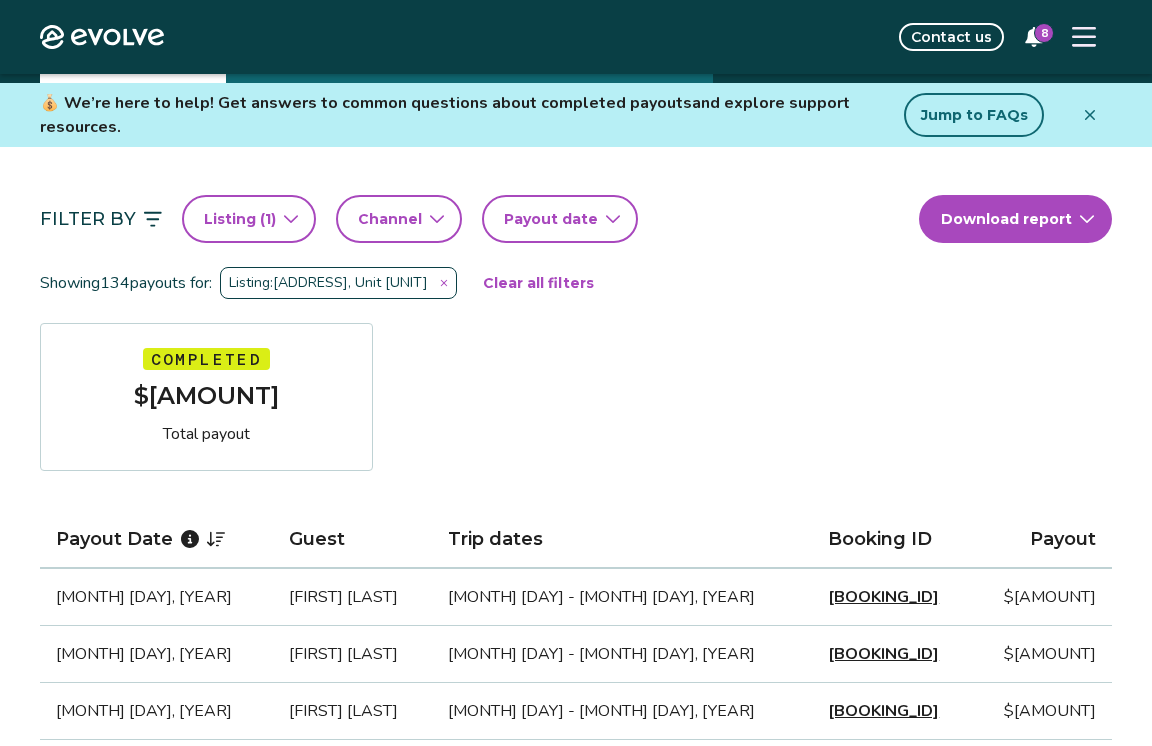click on "Payout date" at bounding box center (551, 219) 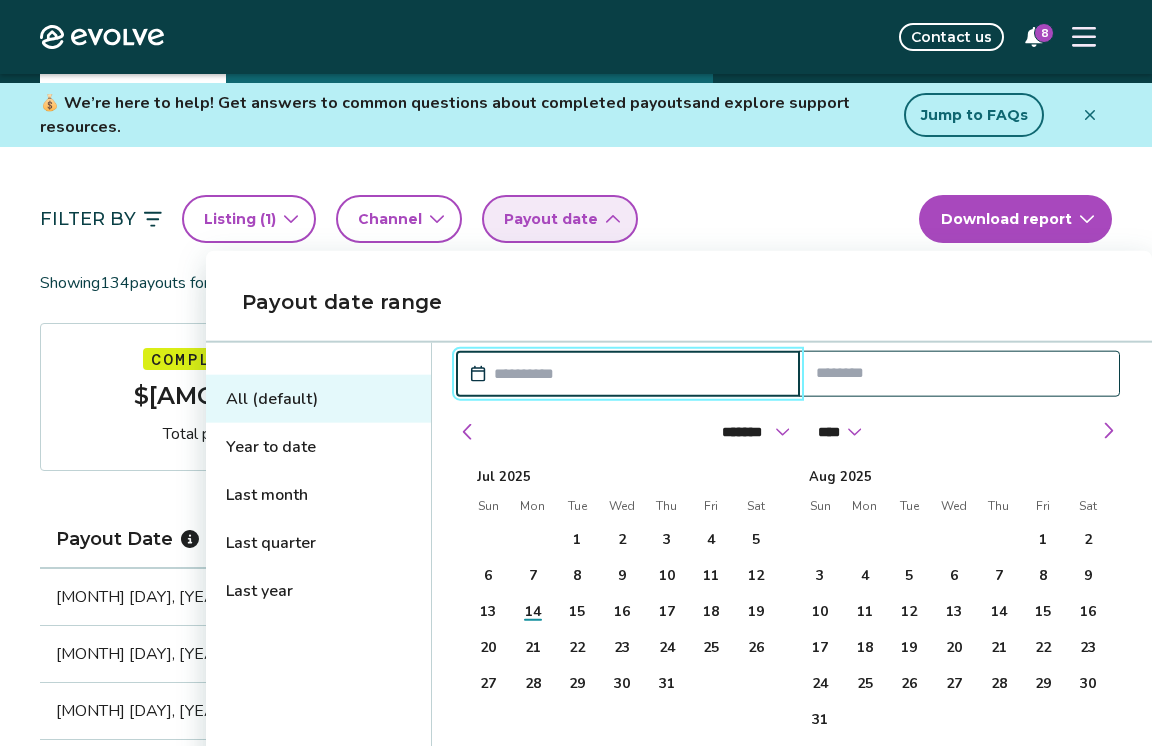 click on "Year to date" at bounding box center [318, 447] 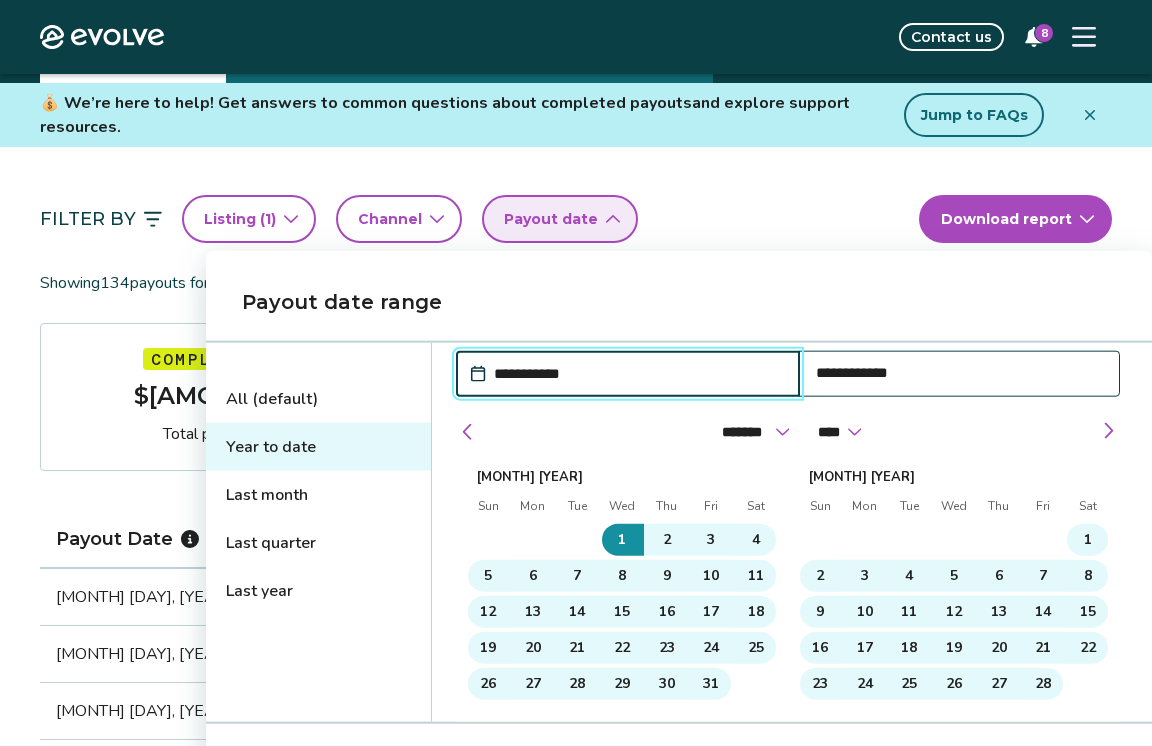 click on "Showing  134  payouts   for: Listing:  [ADDRESS], Unit [UNIT] Clear all filters" at bounding box center [576, 283] 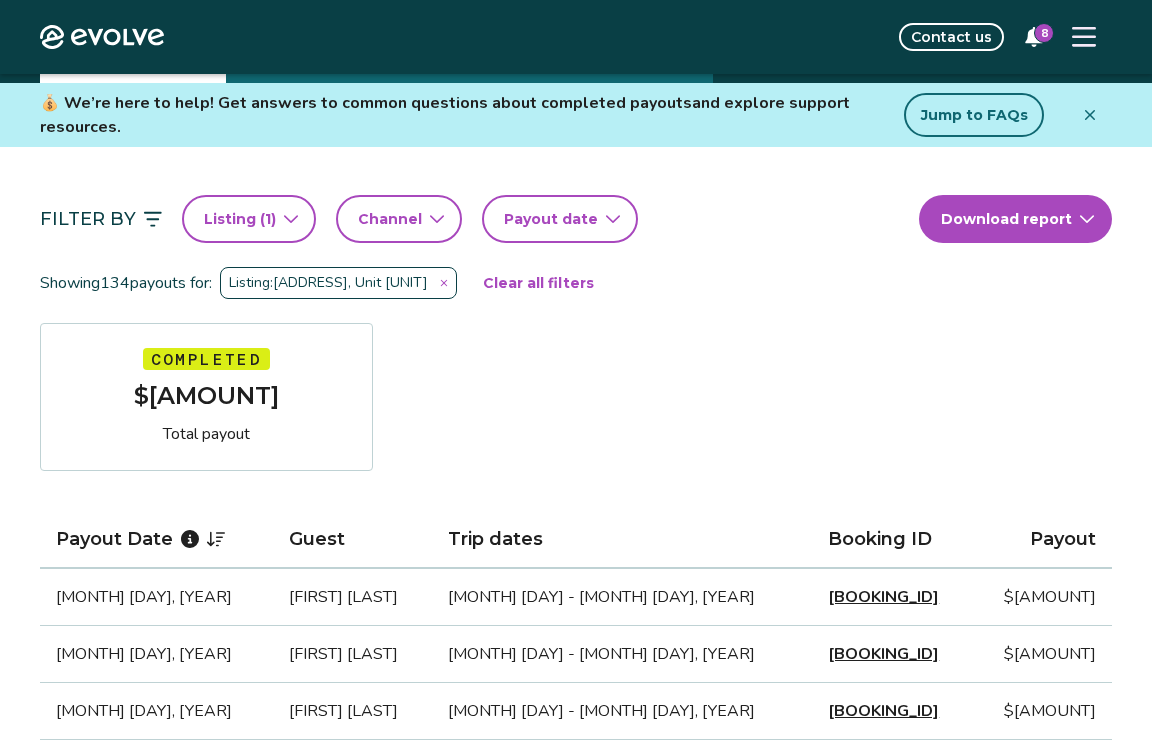 scroll, scrollTop: 101, scrollLeft: 0, axis: vertical 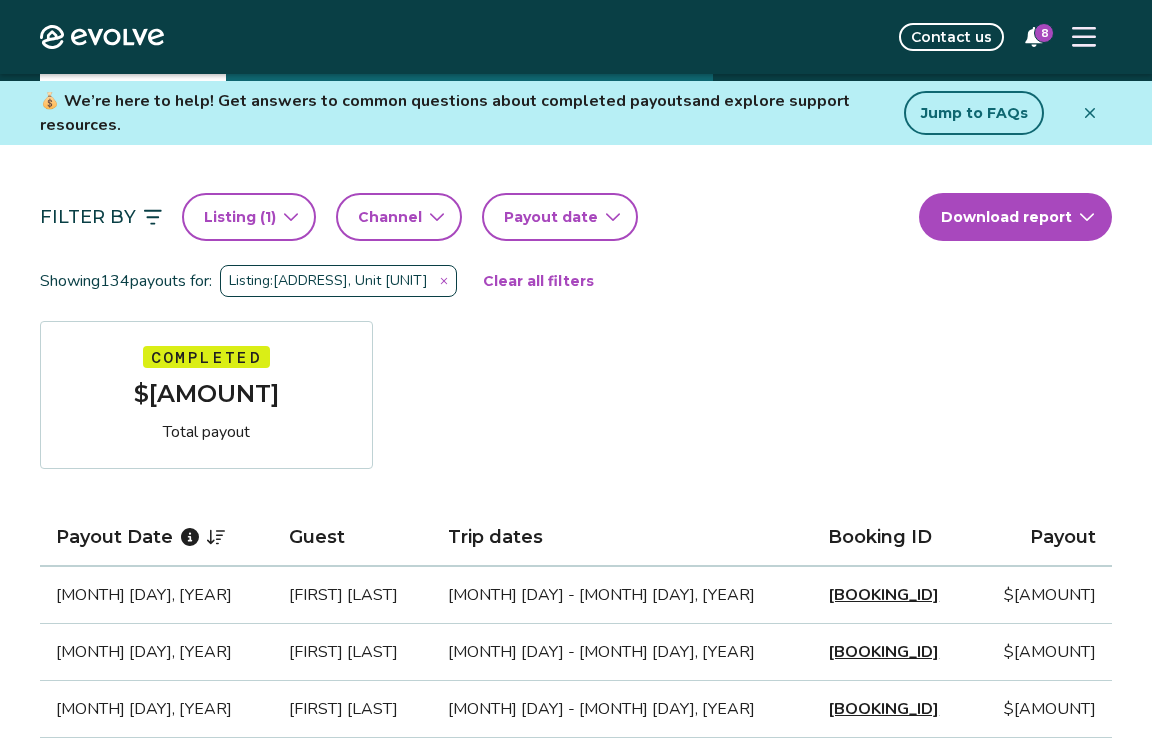 click on "Evolve Contact us 8 Reports Completed payouts Pending payouts Taxes Charges Adjustments 💰 We’re here to help! Get answers to common questions about   completed payouts  and explore support resources. Jump to FAQs Filter By  Listing ( 1 ) Channel Payout date Download   report Showing  134  payouts   for: Listing:  [ADDRESS], Unit [UNIT] Clear all filters Completed $[AMOUNT] Total payout Payout Date Guest Trip dates Booking ID Payout [MONTH] [DAY], [YEAR] [FIRST] [LAST] [MONTH] [DAY] - [MONTH] [DAY], [YEAR] [BOOKING_ID] $[AMOUNT] [MONTH] [DAY], [YEAR] [FIRST] [LAST] [MONTH] [DAY] - [MONTH] [DAY], [YEAR] [BOOKING_ID] $[AMOUNT] [MONTH] [DAY], [YEAR] [FIRST] [LAST] [MONTH] [DAY] - [MONTH] [DAY], [YEAR] [BOOKING_ID] $[AMOUNT] [MONTH] [DAY], [YEAR] [FIRST] [LAST] [MONTH] [DAY] - [MONTH] [DAY], [YEAR] [BOOKING_ID] $[AMOUNT] [MONTH] [DAY], [YEAR] [FIRST] [LAST] [MONTH] [DAY] - [MONTH] [DAY], [YEAR] [BOOKING_ID] $[AMOUNT] [MONTH] [DAY], [YEAR] [FIRST] [LAST] [MONTH] [DAY] - [MONTH] [DAY], [YEAR] [BOOKING_ID] $[AMOUNT] [MONTH] [DAY], [YEAR] [FIRST] [LAST] [MONTH] [DAY] - [MONTH] [DAY], [YEAR] [BOOKING_ID] $[AMOUNT] [MONTH] [DAY], [YEAR] [FIRST] [LAST] [MONTH] [DAY] - [MONTH] [DAY], [YEAR] [BOOKING_ID] $[AMOUNT] [MONTH] [DAY], [YEAR] [FIRST] [LAST] [MONTH] [DAY] - [MONTH] [DAY], [YEAR] [BOOKING_ID] $[AMOUNT] [MONTH] [DAY], [YEAR] [FIRST] [LAST] [MONTH] [DAY] - [MONTH] [DAY], [YEAR] [BOOKING_ID] $[AMOUNT] [MONTH] [DAY], [YEAR] [FIRST] [LAST] [MONTH] [DAY] - [MONTH] [DAY], [YEAR] [BOOKING_ID] $[AMOUNT] [MONTH] [DAY], [YEAR] [FIRST] [LAST] [MONTH] [DAY] - [MONTH] [DAY], [YEAR] [BOOKING_ID] $[AMOUNT] [MONTH] [DAY], [YEAR] [FIRST] [LAST] [MONTH] [DAY] - [MONTH] [DAY], [YEAR] [BOOKING_ID] $[AMOUNT] [MONTH] [DAY], [YEAR] [FIRST] [LAST] [MONTH] [DAY] - [MONTH] [DAY], [YEAR] [BOOKING_ID] $[AMOUNT] [MONTH] [DAY], [YEAR] [FIRST] [LAST] [MONTH] [DAY] - [MONTH] [DAY], [YEAR] [BOOKING_ID] $[AMOUNT]" at bounding box center (576, 1404) 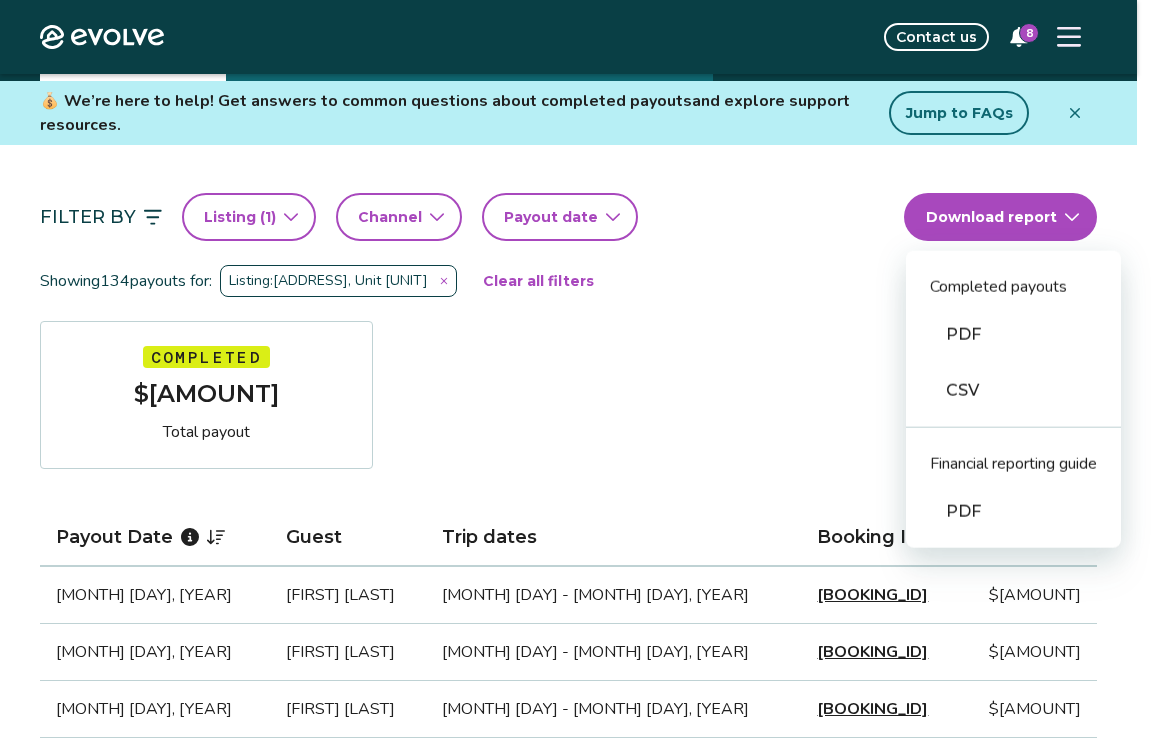 click on "Evolve Contact us 8 Reports Completed payouts Pending payouts Taxes Charges Adjustments 💰 We’re here to help! Get answers to common questions about   completed payouts  and explore support resources. Jump to FAQs Filter By  Listing ( 1 ) Channel Payout date Download   report Completed payouts PDF CSV Financial reporting guide PDF Showing  134  payouts   for: Listing:  [ADDRESS], Unit [UNIT] Clear all filters Completed $[AMOUNT] Total payout Payout Date Guest Trip dates Booking ID Payout [MONTH] [DAY], [YEAR] [FIRST] [LAST] [MONTH] [DAY] - [MONTH] [DAY], [YEAR] [BOOKING_ID] $[AMOUNT] [MONTH] [DAY], [YEAR] [FIRST] [LAST] [MONTH] [DAY] - [MONTH] [DAY], [YEAR] [BOOKING_ID] $[AMOUNT] [MONTH] [DAY], [YEAR] [FIRST] [LAST] [MONTH] [DAY] - [MONTH] [DAY], [YEAR] [BOOKING_ID] $[AMOUNT] [MONTH] [DAY], [YEAR] [FIRST] [LAST] [MONTH] [DAY] - [MONTH] [DAY], [YEAR] [BOOKING_ID] $[AMOUNT] [MONTH] [DAY], [YEAR] [FIRST] [LAST] [MONTH] [DAY] - [MONTH] [DAY], [YEAR] [BOOKING_ID] $[AMOUNT] [MONTH] [DAY], [YEAR] [FIRST] [LAST] [MONTH] [DAY] - [MONTH] [DAY], [YEAR] [BOOKING_ID] $[AMOUNT] [MONTH] [DAY], [YEAR] [FIRST] [LAST] [MONTH] [DAY] - [MONTH] [DAY], [YEAR] [BOOKING_ID] $[AMOUNT] [MONTH] [DAY], [YEAR] [FIRST] [LAST] [MONTH] [DAY] - [MONTH] [DAY], [YEAR] [BOOKING_ID] $[AMOUNT] [MONTH] [DAY], [YEAR] [FIRST] [LAST] [MONTH] [DAY] - [MONTH] [DAY], [YEAR] [BOOKING_ID] $[AMOUNT] [MONTH] [DAY], [YEAR] [FIRST] [LAST] [MONTH] [DAY] - [MONTH] [DAY], [YEAR] [BOOKING_ID] $[AMOUNT] [MONTH] [DAY], [YEAR] [FIRST] [LAST] [MONTH] [DAY] - [MONTH] [DAY], [YEAR] [BOOKING_ID] $[AMOUNT] [MONTH] [DAY], [YEAR] [FIRST] [LAST] [MONTH] [DAY] - [MONTH] [DAY], [YEAR] [BOOKING_ID] $[AMOUNT] [MONTH] [DAY], [YEAR] [FIRST] [LAST] [MONTH] [DAY] - [MONTH] [DAY], [YEAR] [BOOKING_ID] $[AMOUNT] [MONTH] [DAY], [YEAR] [FIRST] [LAST] [MONTH] [DAY] - [MONTH] [DAY], [YEAR] [BOOKING_ID] $[AMOUNT] [MONTH] [DAY], [YEAR] [FIRST] [LAST] [MONTH] [DAY] - [MONTH] [DAY], [YEAR] [BOOKING_ID] $[AMOUNT] 1 2" at bounding box center [576, 1404] 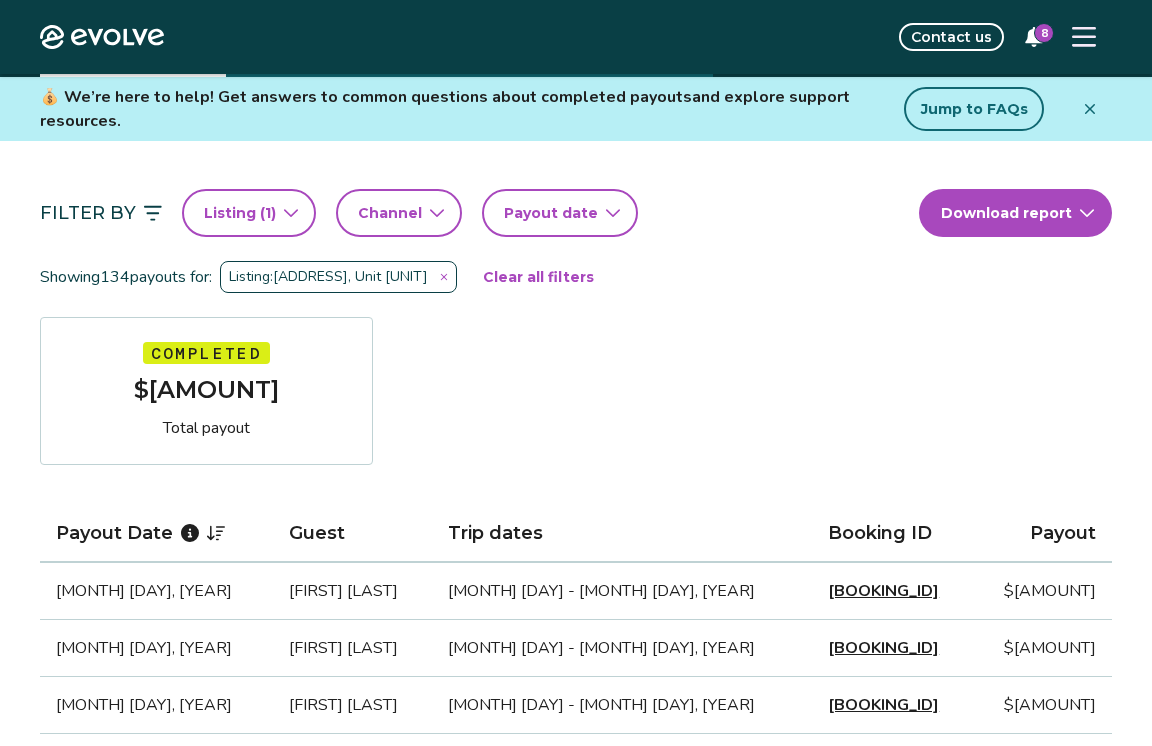 scroll, scrollTop: 101, scrollLeft: 0, axis: vertical 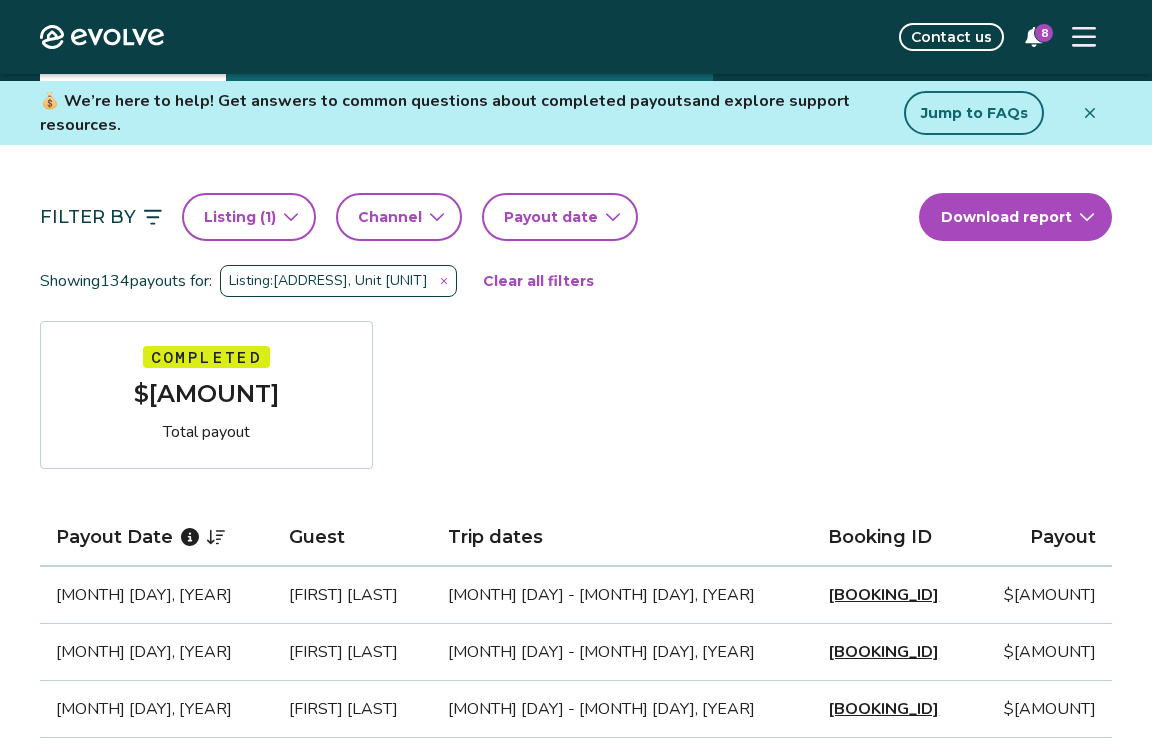 click on "Clear all filters" at bounding box center [538, 281] 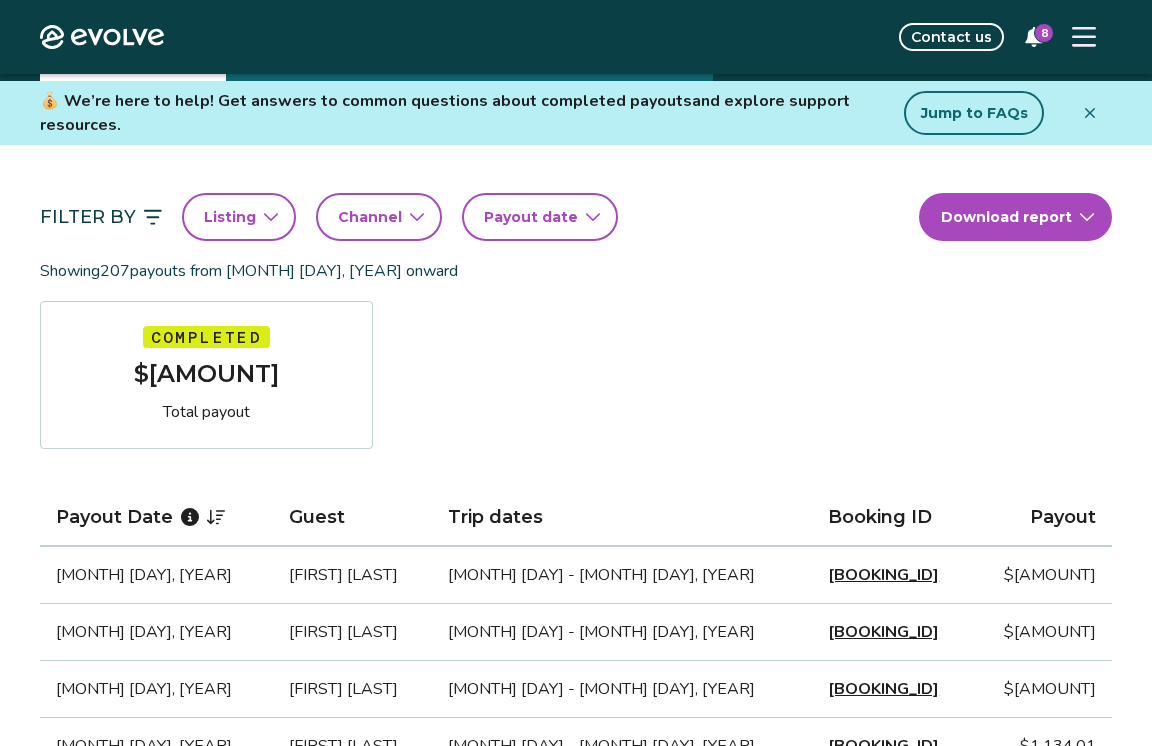 click on "Filter By  Listing Channel Payout date Download   report" at bounding box center [576, 217] 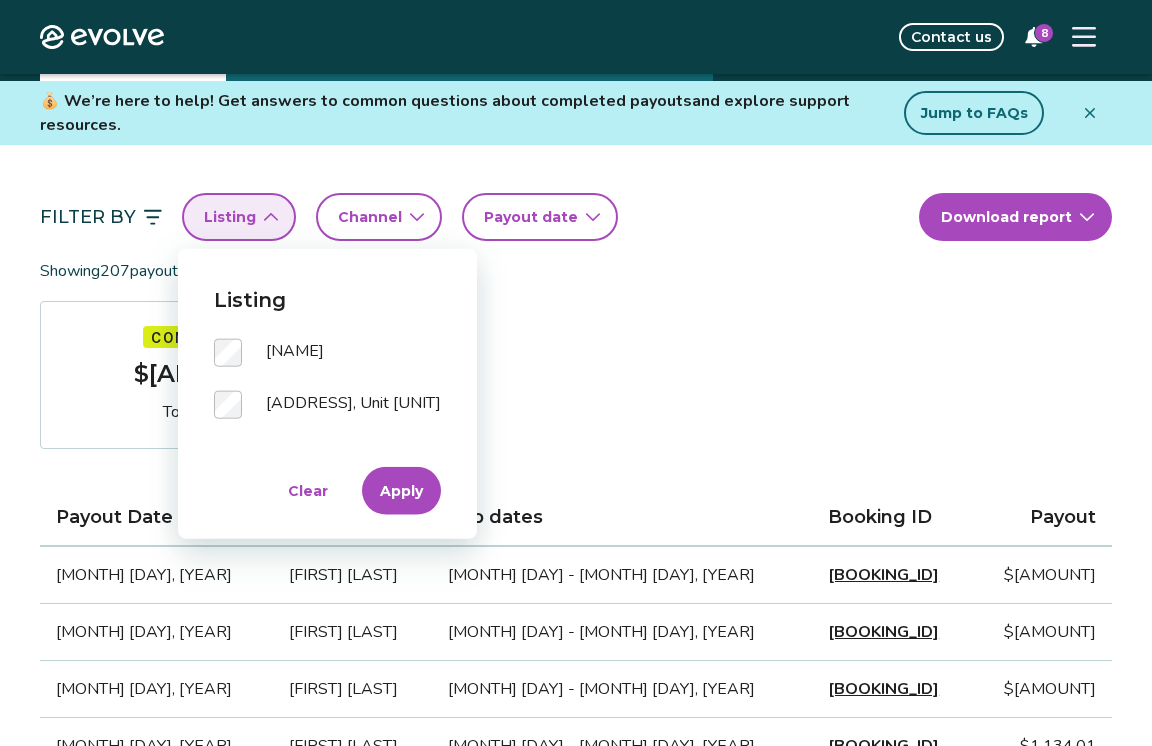 click on "Filter By  Listing Channel Payout date Download   report Showing  207  payouts   from [MONTH] [DAY], [YEAR] onward Completed $[AMOUNT] Total payout Payout Date Guest Trip dates Booking ID Payout [MONTH] [DAY], [YEAR] [FIRST] [LAST] [MONTH] [DAY] - [MONTH] [DAY], [YEAR] [BOOKING_ID] $[AMOUNT] [MONTH] [DAY], [YEAR] [FIRST] [LAST] [MONTH] [DAY] - [MONTH] [DAY], [YEAR] [BOOKING_ID] $[AMOUNT] [MONTH] [DAY], [YEAR] [FIRST] [LAST] [MONTH] [DAY] - [MONTH] [DAY], [YEAR] [BOOKING_ID] $[AMOUNT] [MONTH] [DAY], [YEAR] [FIRST] [LAST] [MONTH] [DAY] - [MONTH] [DAY], [YEAR] [BOOKING_ID] $[AMOUNT] [MONTH] [DAY], [YEAR] [FIRST] [LAST] [MONTH] [DAY] - [MONTH] [DAY], [YEAR] [BOOKING_ID] $[AMOUNT] [MONTH] [DAY], [YEAR] [FIRST] [LAST] [MONTH] [DAY] - [MONTH] [DAY], [YEAR] [BOOKING_ID] $[AMOUNT] [MONTH] [DAY], [YEAR] [FIRST] [LAST] [MONTH] [DAY] - [MONTH] [DAY], [YEAR] [BOOKING_ID] $[AMOUNT] [MONTH] [DAY], [YEAR] [FIRST] [LAST] [MONTH] [DAY] - [MONTH] [DAY], [YEAR] [BOOKING_ID] $[AMOUNT] [MONTH] [DAY], [YEAR] [FIRST] [LAST] [MONTH] [DAY] - [MONTH] [DAY], [YEAR] [BOOKING_ID] $[AMOUNT] [MONTH] [DAY], [YEAR] [FIRST] [LAST] [MONTH] [DAY] - [MONTH] [DAY], [YEAR] [BOOKING_ID] $[AMOUNT] [MONTH] [DAY], [YEAR] [FIRST] [LAST] [MONTH] [DAY] - [MONTH] [DAY], [YEAR] [BOOKING_ID] $[AMOUNT] [MONTH] [DAY], [YEAR] [FIRST] [LAST] [MONTH] [DAY] - [MONTH] [DAY], [YEAR] [BOOKING_ID] $[AMOUNT] [MONTH] [DAY], [YEAR] [FIRST] [LAST] [MONTH] [DAY] - [MONTH] [DAY], [YEAR] [BOOKING_ID] $[AMOUNT] [MONTH] [DAY], [YEAR] [FIRST] [LAST] [MONTH] [DAY] - [MONTH] [DAY], [YEAR] [BOOKING_ID] $[AMOUNT] [MONTH] [DAY], [YEAR] [FIRST] [LAST] [MONTH] [DAY] - [MONTH] [DAY], [YEAR] [BOOKING_ID] $[AMOUNT] [MONTH] [DAY], [YEAR] [FIRST] [LAST] [MONTH] [DAY] - [MONTH] [DAY], [YEAR] [BOOKING_ID] $[AMOUNT]" at bounding box center [576, 996] 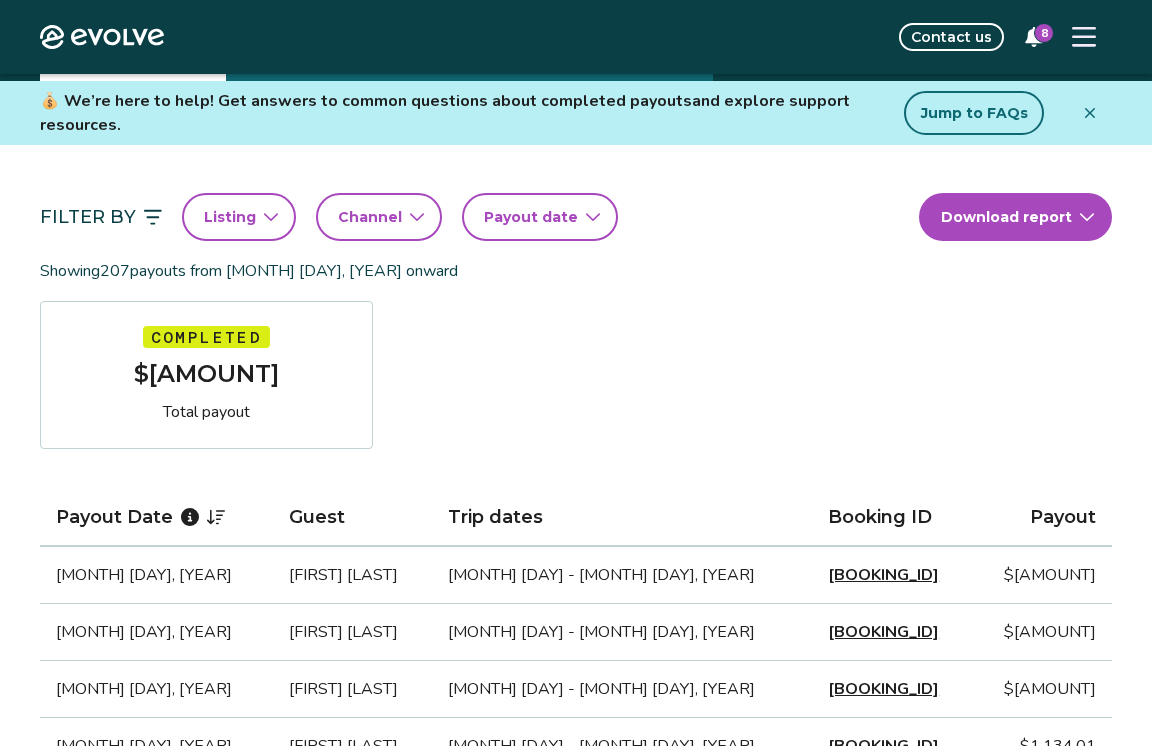 click on "Listing" at bounding box center [239, 217] 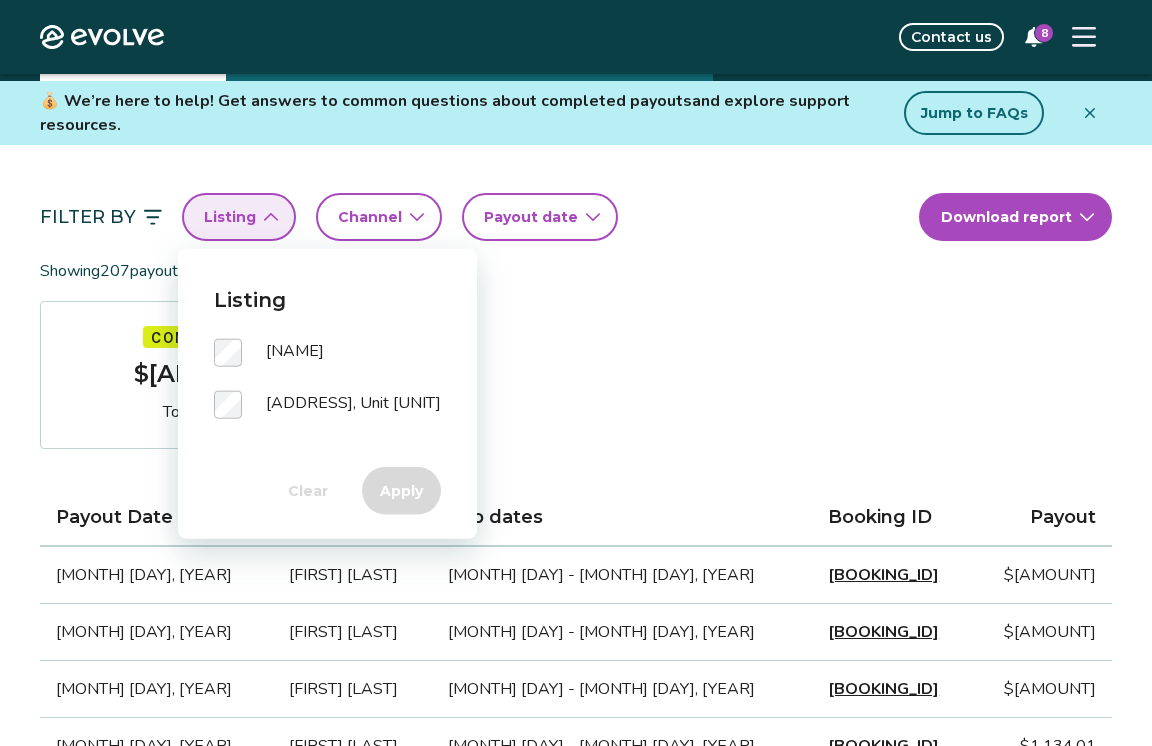 click on "[NAME]" at bounding box center [295, 353] 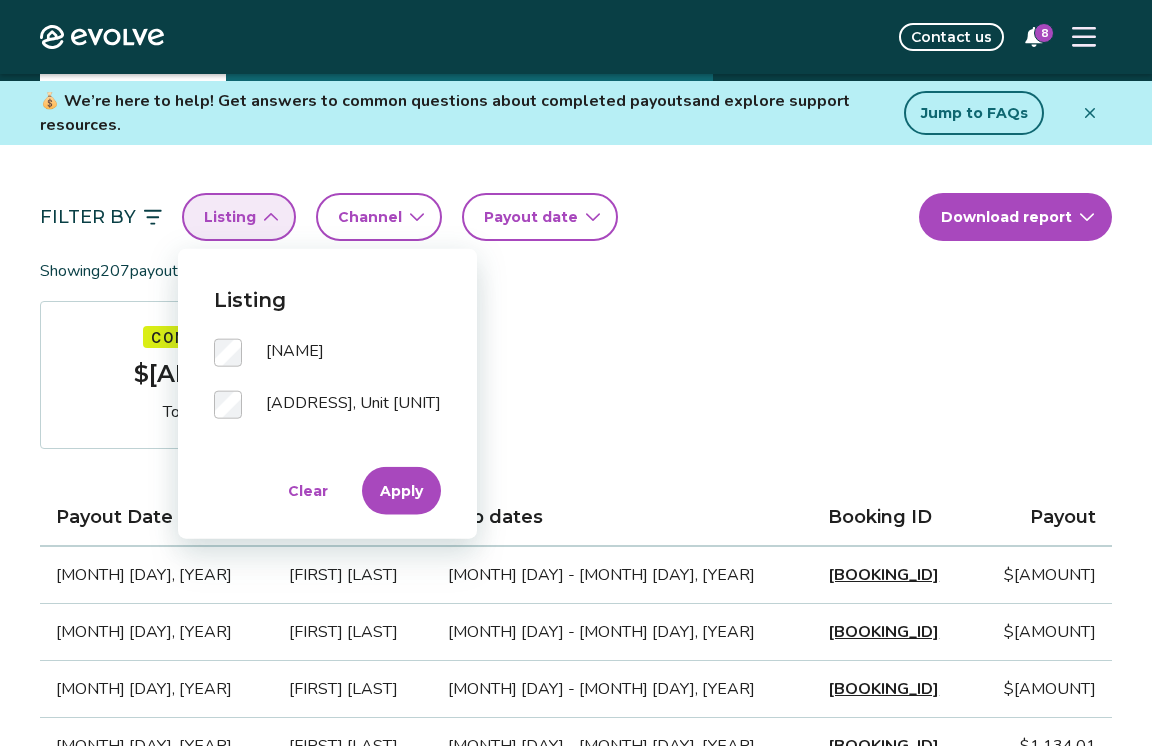 click on "Apply" at bounding box center [401, 491] 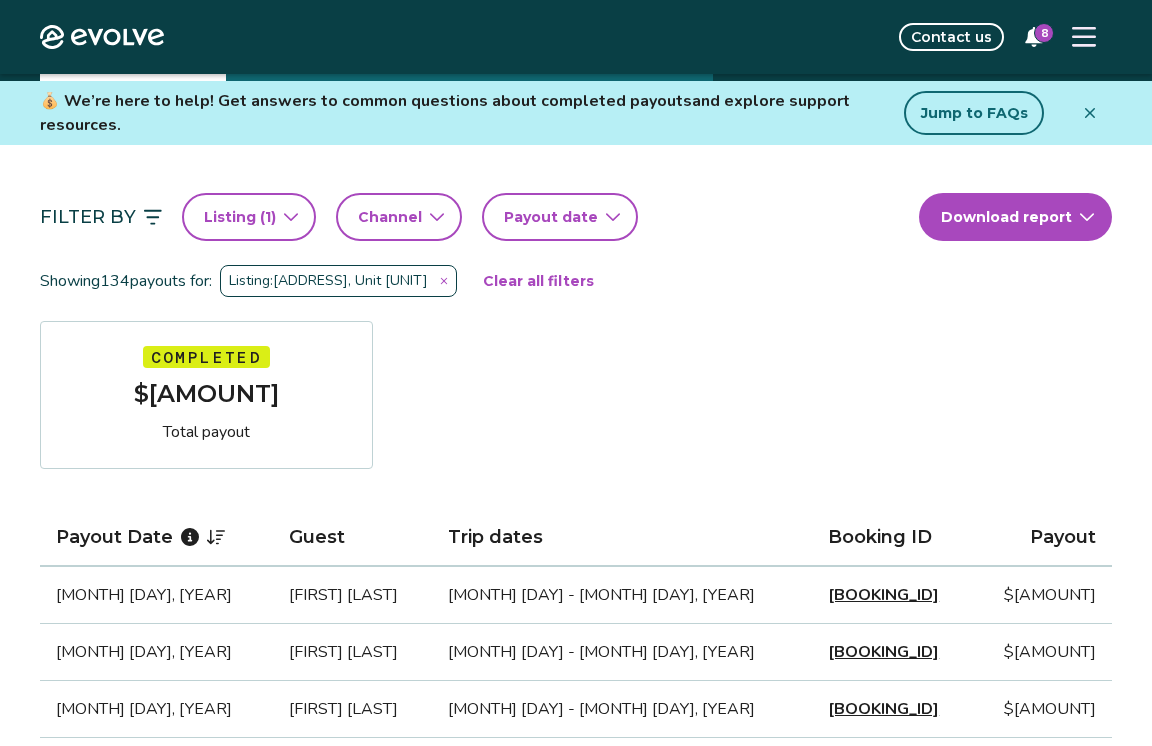 click on "Payout date" at bounding box center [560, 217] 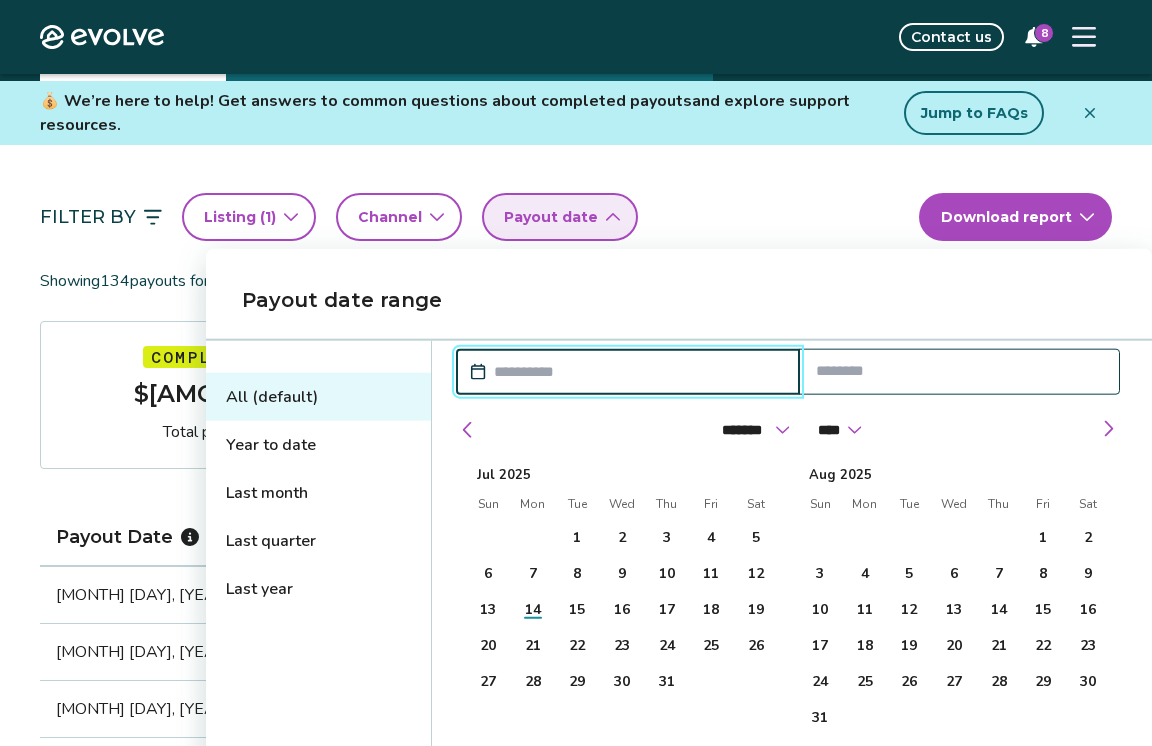 click on "Year to date" at bounding box center (318, 445) 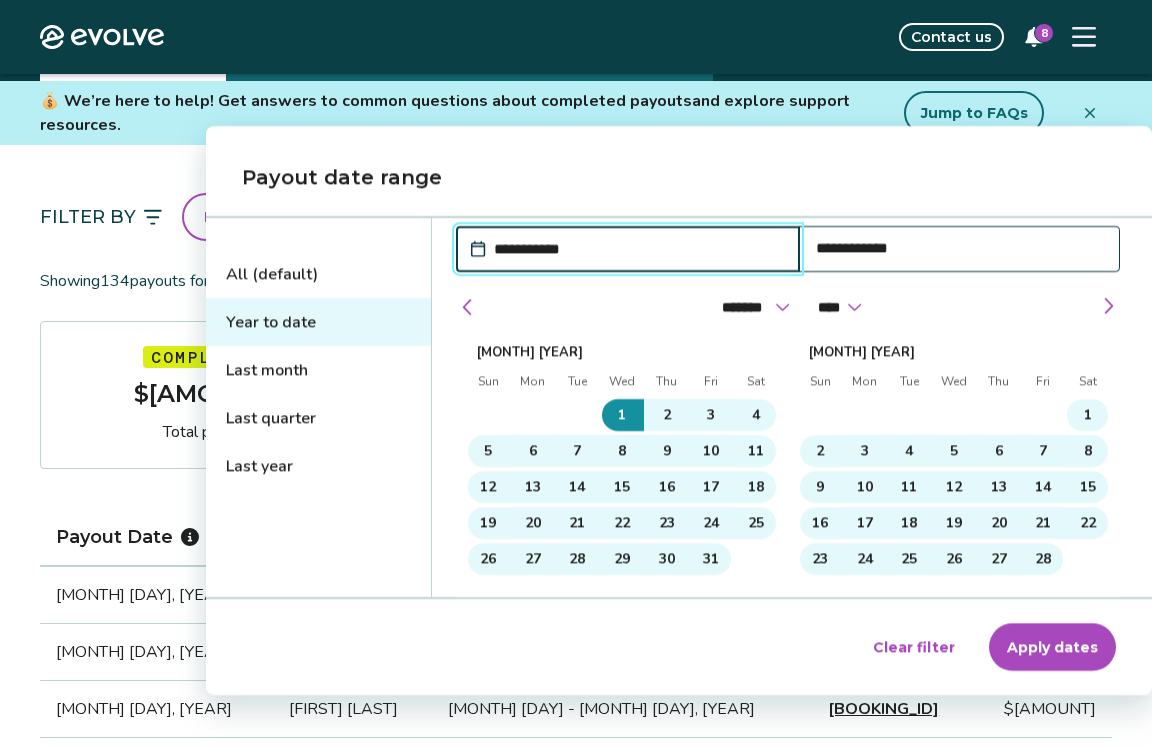 scroll, scrollTop: 235, scrollLeft: 0, axis: vertical 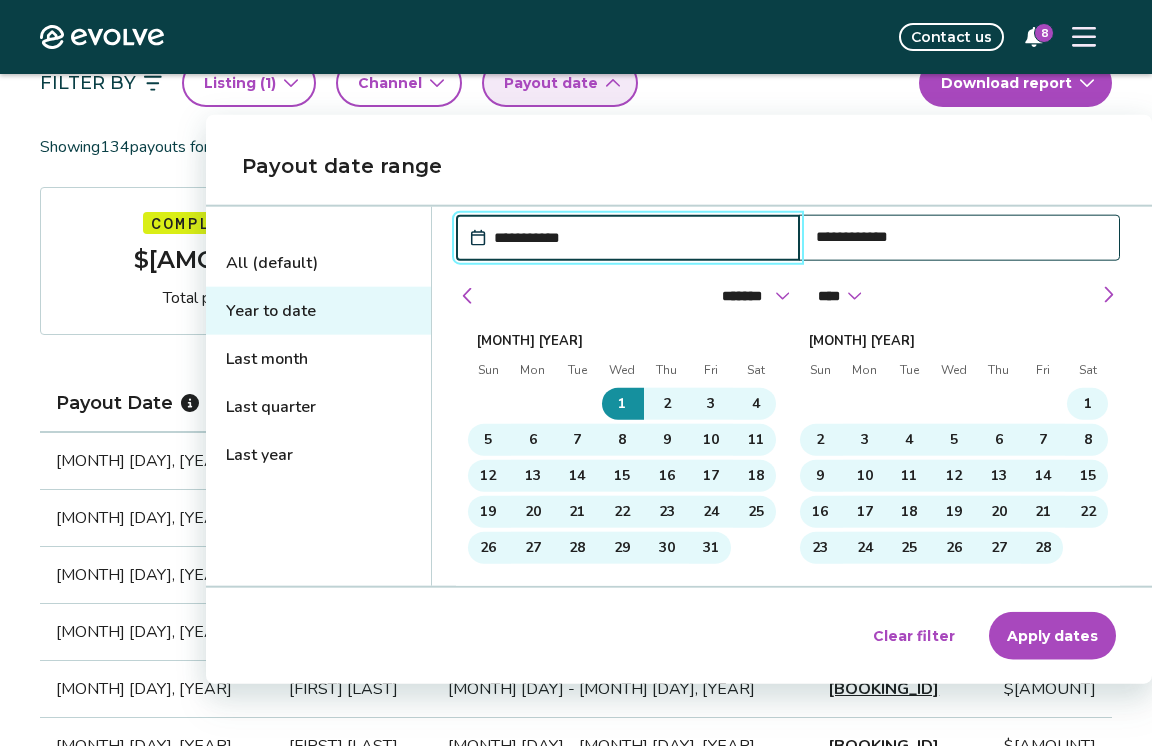 click on "Apply dates" at bounding box center (1052, 636) 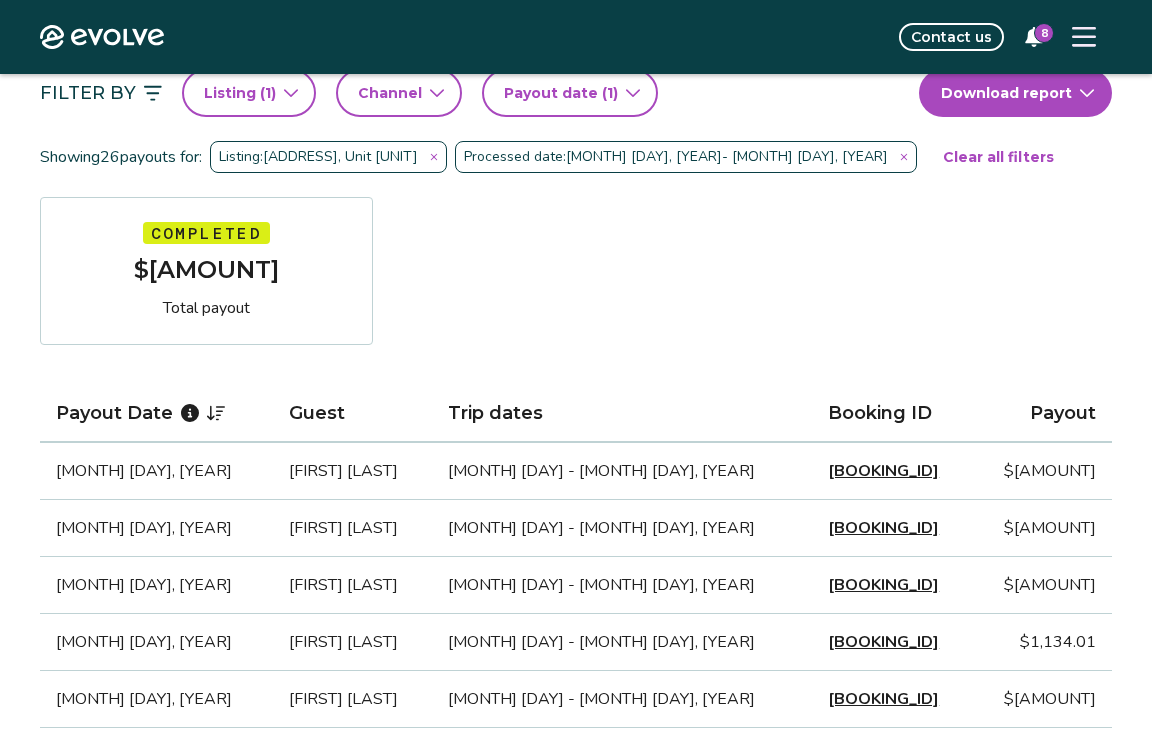 scroll, scrollTop: 133, scrollLeft: 0, axis: vertical 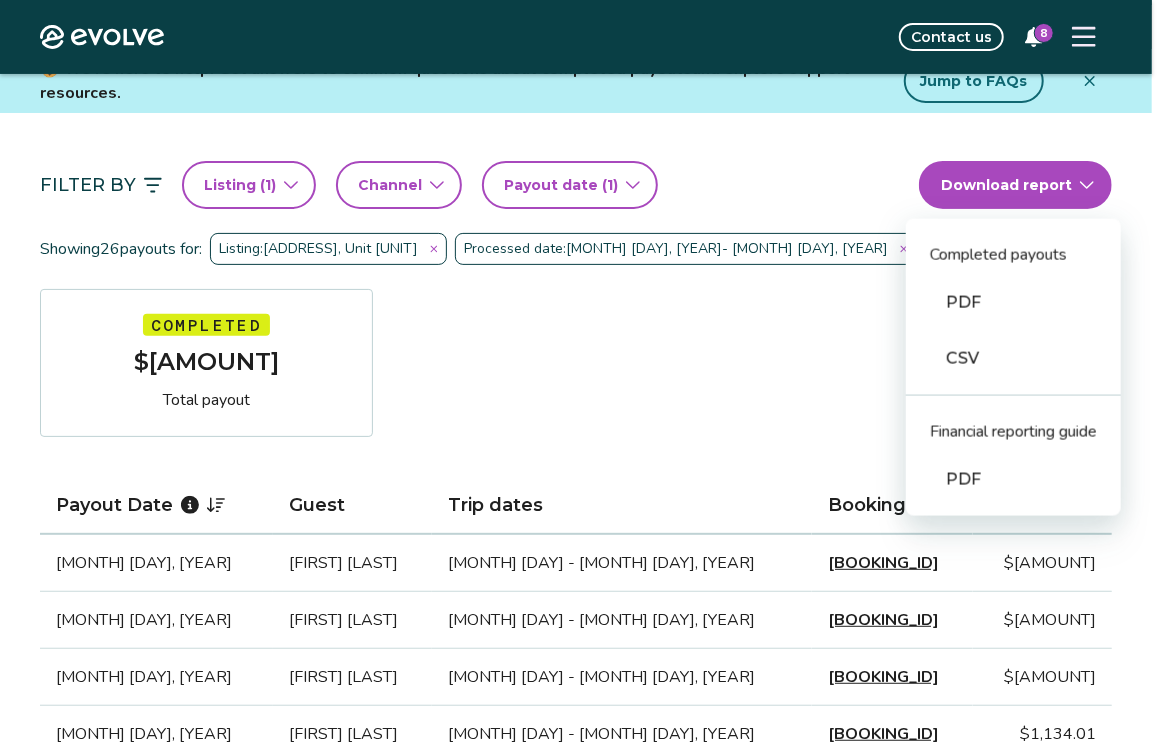 click on "Evolve Contact us 8 Reports Completed payouts Pending payouts Taxes Charges Adjustments 💰 We’re here to help! Get answers to common questions about   completed payouts  and explore support resources. Jump to FAQs Filter By  Listing ( 1 ) Channel Payout date (1) Download   report Completed payouts PDF CSV Financial reporting guide PDF Showing  26  payouts   for: Listing:  [ADDRESS], Unit [UNIT] Processed date:  [MONTH] [DAY], [YEAR]  -   [MONTH] [DAY], [YEAR] Clear all filters Completed $[AMOUNT] Total payout Payout Date Guest Trip dates Booking ID Payout [MONTH] [DAY], [YEAR] [FIRST] [LAST] [MONTH] [DAY] - [MONTH] [DAY], [YEAR] [BOOKING_ID] $[AMOUNT] [MONTH] [DAY], [YEAR] [FIRST] [LAST] [MONTH] [DAY] - [MONTH] [DAY], [YEAR] [BOOKING_ID] $[AMOUNT] [MONTH] [DAY], [YEAR] [FIRST] [LAST] [MONTH] [DAY] - [MONTH] [DAY], [YEAR] [BOOKING_ID] $[AMOUNT] [MONTH] [DAY], [YEAR] [FIRST] [LAST] [MONTH] [DAY] - [MONTH] [DAY], [YEAR] [BOOKING_ID] $[AMOUNT] [MONTH] [DAY], [YEAR] [FIRST] [LAST] [MONTH] [DAY] - [MONTH] [DAY], [YEAR] [BOOKING_ID] $[AMOUNT] [MONTH] [DAY], [YEAR] [FIRST] [LAST] [MONTH] [DAY] - [MONTH] [DAY], [YEAR] [BOOKING_ID] $[AMOUNT] [MONTH] [DAY], [YEAR] [FIRST] [LAST] [MONTH] [DAY] - [MONTH] [DAY], [YEAR] [BOOKING_ID] $[AMOUNT] [BOOKING_ID]" at bounding box center (583, 1372) 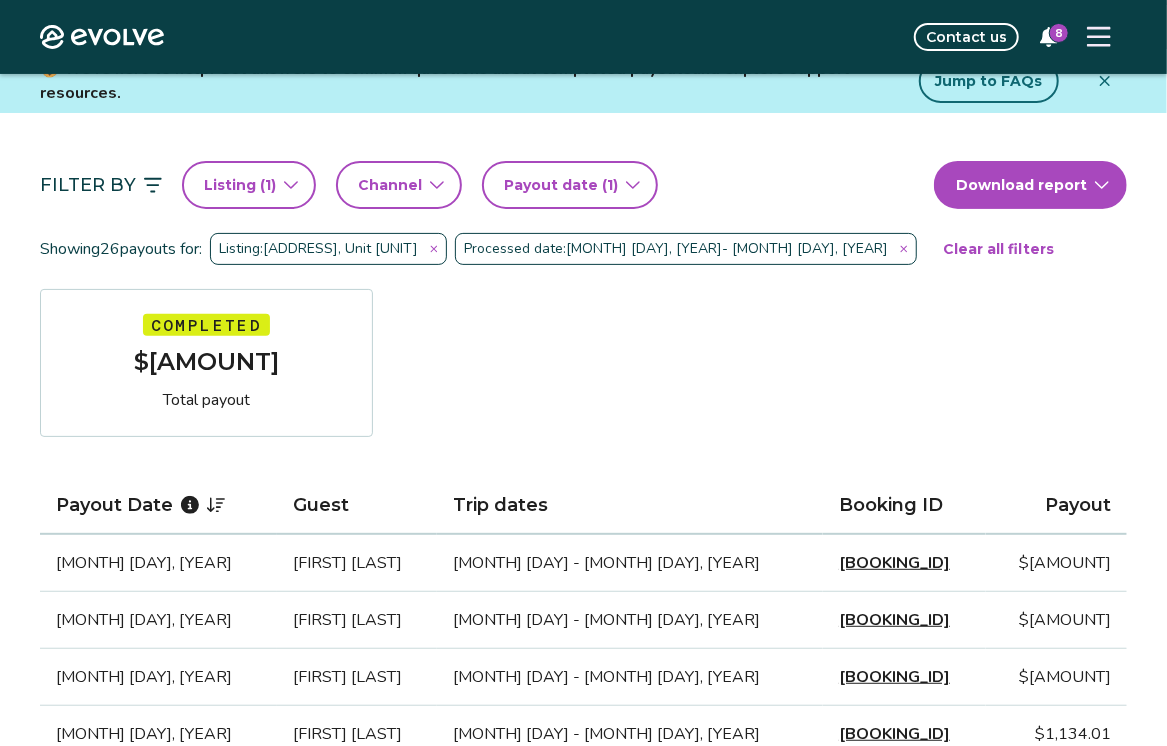 click on "Evolve Contact us 8 Reports Completed payouts Pending payouts Taxes Charges Adjustments 💰 We’re here to help! Get answers to common questions about   completed payouts  and explore support resources. Jump to FAQs Filter By  Listing ( 1 ) Channel Payout date (1) Download   report Showing  26  payouts   for: Listing:  [ADDRESS], Unit [UNIT] Processed date:  [MONTH] [DAY], [YEAR]  -   [MONTH] [DAY], [YEAR] Clear all filters Completed $[AMOUNT] Total payout Payout Date Guest Trip dates Booking ID Payout [MONTH] [DAY], [YEAR] [FIRST] [LAST] [MONTH] [DAY] - [MONTH] [DAY], [YEAR] [BOOKING_ID] $[AMOUNT] [MONTH] [DAY], [YEAR] [FIRST] [LAST] [MONTH] [DAY] - [MONTH] [DAY], [YEAR] [BOOKING_ID] $[AMOUNT] [MONTH] [DAY], [YEAR] [FIRST] [LAST] [MONTH] [DAY] - [MONTH] [DAY], [YEAR] [BOOKING_ID] $[AMOUNT] [MONTH] [DAY], [YEAR] [FIRST] [LAST] [MONTH] [DAY] - [MONTH] [DAY], [YEAR] [BOOKING_ID] $[AMOUNT] [MONTH] [DAY], [YEAR] [FIRST] [LAST] [MONTH] [DAY] - [MONTH] [DAY], [YEAR] [BOOKING_ID] $[AMOUNT] [MONTH] [DAY], [YEAR] [FIRST] [LAST] [MONTH] [DAY] - [MONTH] [DAY], [YEAR] [BOOKING_ID] $[AMOUNT] [MONTH] [DAY], [YEAR] [FIRST] [LAST] [MONTH] [DAY] - [MONTH] [DAY], [YEAR] [BOOKING_ID] $[AMOUNT] [MONTH] [DAY], [YEAR] [FIRST] [LAST] [MONTH] [DAY] - [MONTH] [DAY], [YEAR] [BOOKING_ID] $[AMOUNT] [MONTH] [DAY], [YEAR] [FIRST] [LAST] [MONTH] [DAY] - [MONTH] [DAY], [YEAR] [BOOKING_ID] $[AMOUNT] [MONTH] [DAY], [YEAR] [FIRST] [LAST] [MONTH] [DAY] - [MONTH] [DAY], [YEAR] [BOOKING_ID] $[AMOUNT] [MONTH] [DAY], [YEAR] [FIRST] [LAST] [MONTH] [DAY] - [MONTH] [DAY], [YEAR] [BOOKING_ID] $[AMOUNT] [MONTH] [DAY], [YEAR] [FIRST] [LAST] [MONTH] [DAY] - [MONTH] [DAY], [YEAR] [BOOKING_ID] $[AMOUNT] [MONTH] [DAY], [YEAR] [FIRST] [LAST] [MONTH] [DAY] - [MONTH] [DAY], [YEAR] [BOOKING_ID] $[AMOUNT] [MONTH] [DAY], [YEAR] [FIRST] [LAST] [MONTH] [DAY] - [MONTH] [DAY], [YEAR] [BOOKING_ID] $[AMOUNT] [MONTH] [DAY], [YEAR] [FIRST] [LAST] [MONTH] [DAY] - [MONTH] [DAY], [YEAR] [BOOKING_ID] $[AMOUNT] $718.70" at bounding box center (583, 1372) 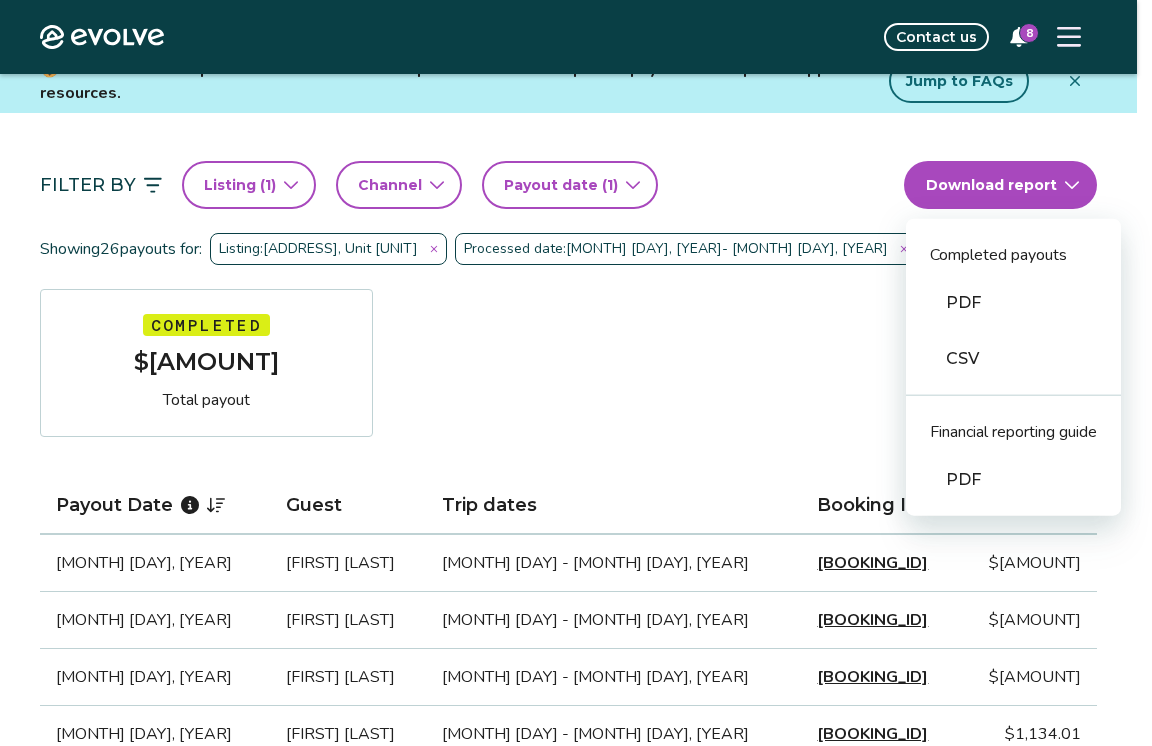 click on "Evolve Contact us 8 Reports Completed payouts Pending payouts Taxes Charges Adjustments 💰 We’re here to help! Get answers to common questions about   completed payouts  and explore support resources. Jump to FAQs Filter By  Listing ( 1 ) Channel Payout date (1) Download   report Completed payouts PDF CSV Financial reporting guide PDF Showing  26  payouts   for: Listing:  [ADDRESS], Unit [UNIT] Processed date:  [MONTH] [DAY], [YEAR]  -   [MONTH] [DAY], [YEAR] Clear all filters Completed $[AMOUNT] Total payout Payout Date Guest Trip dates Booking ID Payout [MONTH] [DAY], [YEAR] [FIRST] [LAST] [MONTH] [DAY] - [MONTH] [DAY], [YEAR] [BOOKING_ID] $[AMOUNT] [MONTH] [DAY], [YEAR] [FIRST] [LAST] [MONTH] [DAY] - [MONTH] [DAY], [YEAR] [BOOKING_ID] $[AMOUNT] [MONTH] [DAY], [YEAR] [FIRST] [LAST] [MONTH] [DAY] - [MONTH] [DAY], [YEAR] [BOOKING_ID] $[AMOUNT] [MONTH] [DAY], [YEAR] [FIRST] [LAST] [MONTH] [DAY] - [MONTH] [DAY], [YEAR] [BOOKING_ID] $[AMOUNT] [MONTH] [DAY], [YEAR] [FIRST] [LAST] [MONTH] [DAY] - [MONTH] [DAY], [YEAR] [BOOKING_ID] $[AMOUNT] [MONTH] [DAY], [YEAR] [FIRST] [LAST] [MONTH] [DAY] - [MONTH] [DAY], [YEAR] [BOOKING_ID] $[AMOUNT] [MONTH] [DAY], [YEAR] [FIRST] [LAST] [MONTH] [DAY] - [MONTH] [DAY], [YEAR] [BOOKING_ID] $[AMOUNT] [BOOKING_ID]" at bounding box center [576, 1372] 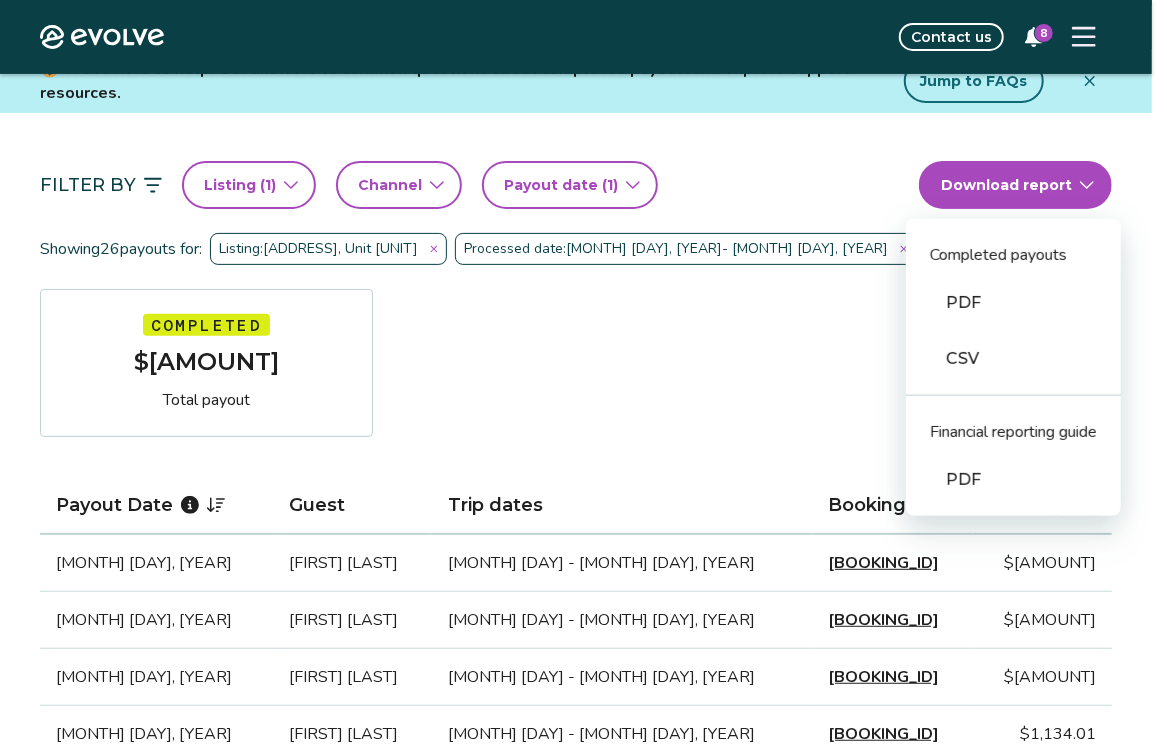 click on "CSV" at bounding box center (1013, 359) 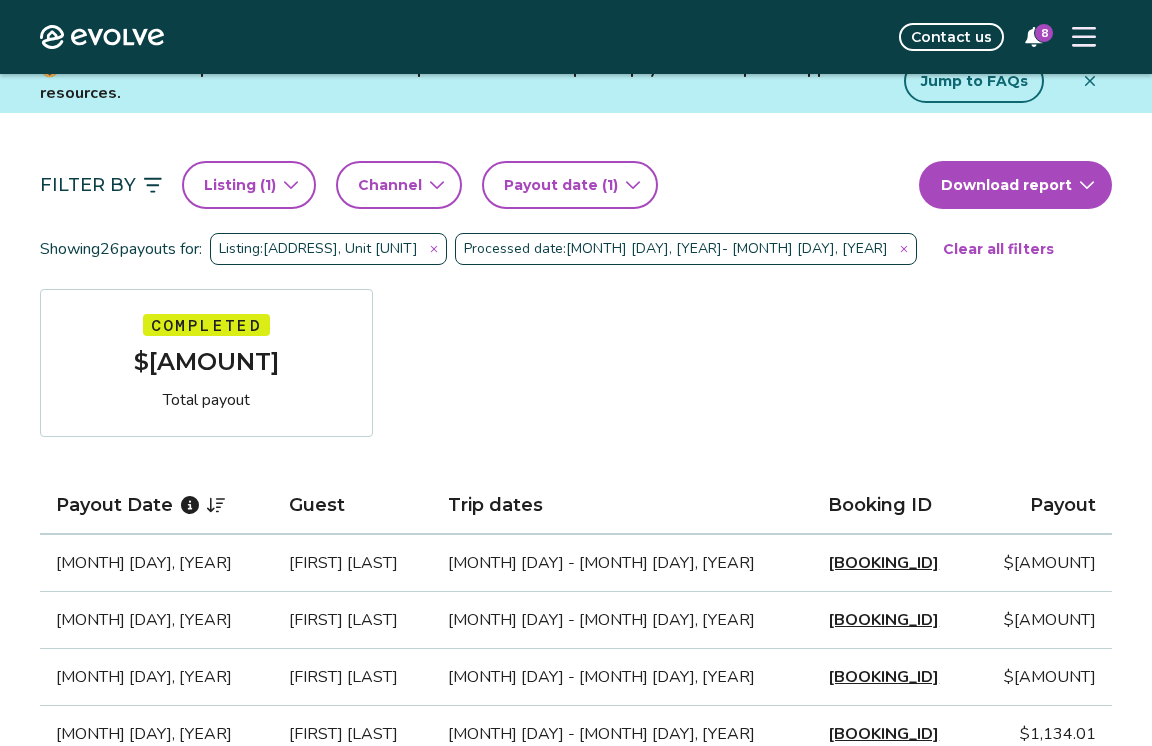 click on "Filter By  Listing ( 1 ) Channel Payout date (1) Download   report Showing  26  payouts   for: Listing:  [ADDRESS], Unit [UNIT] Processed date:  [MONTH] [DAY], [YEAR]  -   [MONTH] [DAY], [YEAR] Clear all filters Completed $[AMOUNT] Total payout Payout Date Guest Trip dates Booking ID Payout [MONTH] [DAY], [YEAR] [FIRST] [LAST] [MONTH] [DAY] - [MONTH] [DAY], [YEAR] [BOOKING_ID] $[AMOUNT] [MONTH] [DAY], [YEAR] [FIRST] [LAST] [MONTH] [DAY] - [MONTH] [DAY], [YEAR] [BOOKING_ID] $[AMOUNT] [MONTH] [DAY], [YEAR] [FIRST] [LAST] [MONTH] [DAY] - [MONTH] [DAY], [YEAR] [BOOKING_ID] $[AMOUNT] [MONTH] [DAY], [YEAR] [FIRST] [LAST] [MONTH] [DAY] - [MONTH] [DAY], [YEAR] [BOOKING_ID] $[AMOUNT] [MONTH] [DAY], [YEAR] [FIRST] [LAST] [MONTH] [DAY] - [MONTH] [DAY], [YEAR] [BOOKING_ID] $[AMOUNT] [MONTH] [DAY], [YEAR] [FIRST] [LAST] [MONTH] [DAY] - [MONTH] [DAY], [YEAR] [BOOKING_ID] $[AMOUNT] [MONTH] [DAY], [YEAR] [FIRST] [LAST] [MONTH] [DAY] - [MONTH] [DAY], [YEAR] [BOOKING_ID] $[AMOUNT] [MONTH] [DAY], [YEAR] [FIRST] [LAST] [MONTH] [DAY] - [MONTH] [DAY], [YEAR] [BOOKING_ID] $[AMOUNT] [MONTH] [DAY], [YEAR] [FIRST] [LAST] [MONTH] [DAY] - [MONTH] [DAY], [YEAR] [BOOKING_ID] $[AMOUNT] [MONTH] [DAY], [YEAR] [FIRST] [LAST] [MONTH] [DAY] - [MONTH] [DAY], [YEAR] [BOOKING_ID] $[AMOUNT] [MONTH] [DAY], [YEAR] [FIRST] [LAST] [MONTH] [DAY] - [MONTH] [DAY], [YEAR] [BOOKING_ID] $[AMOUNT] [MONTH] [DAY], [YEAR] [FIRST] [LAST] [MONTH] [DAY] - [MONTH] [DAY], [YEAR] [BOOKING_ID] $[AMOUNT] [MONTH] [DAY], [YEAR] [FIRST] [LAST] [MONTH] [DAY] - [MONTH] [DAY], [YEAR] [BOOKING_ID] $[AMOUNT] [MONTH] [DAY], [YEAR] [FIRST] [LAST] [MONTH] [DAY] - [MONTH] [DAY], [YEAR] [BOOKING_ID] $[AMOUNT] [MONTH] [DAY], [YEAR] [FIRST] [LAST] [MONTH] [DAY] - [MONTH] [DAY], [YEAR] [BOOKING_ID] $[AMOUNT] 1 2" at bounding box center (576, 974) 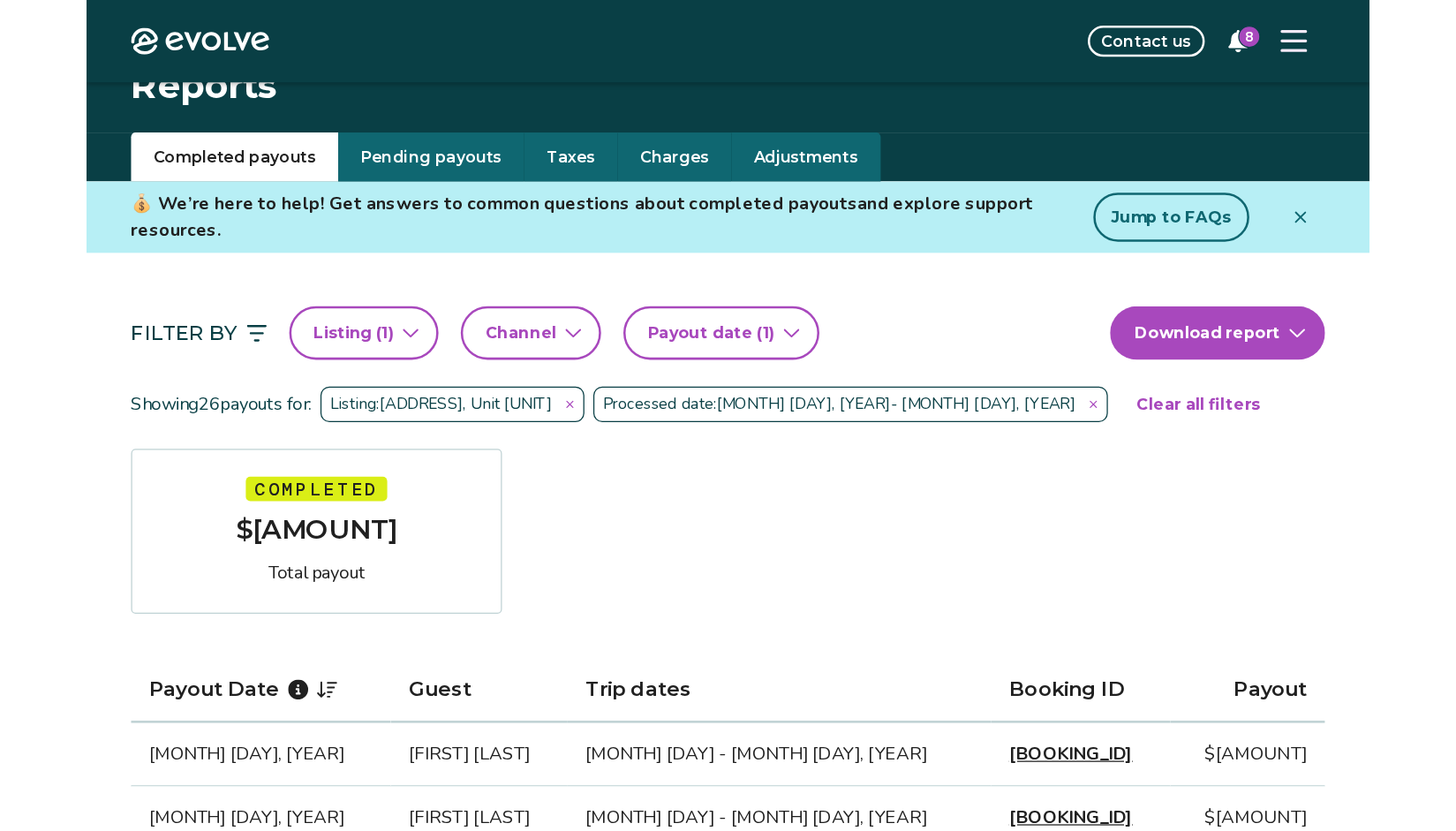 scroll, scrollTop: 0, scrollLeft: 0, axis: both 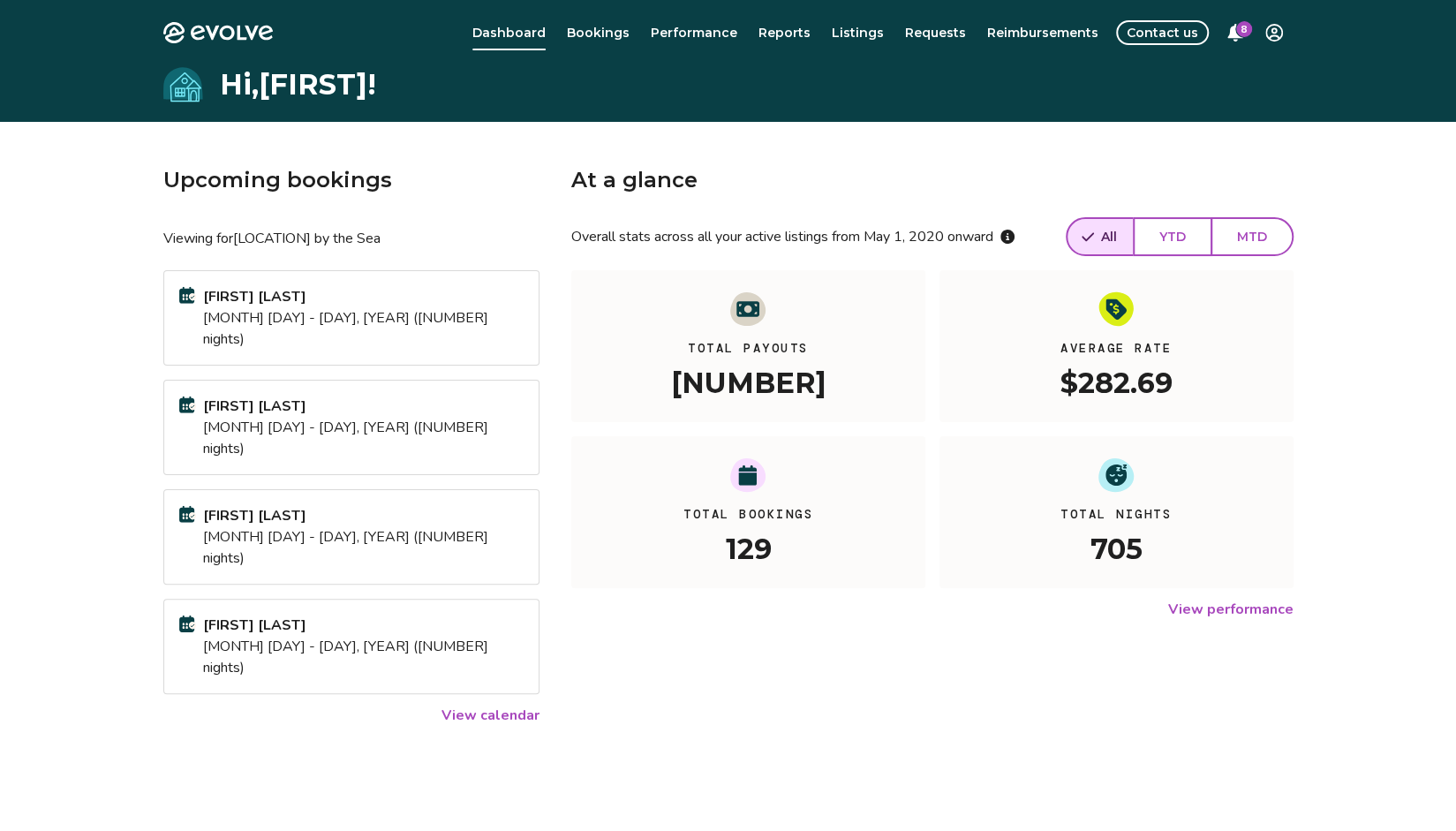 click on "View performance" at bounding box center [1231, 609] 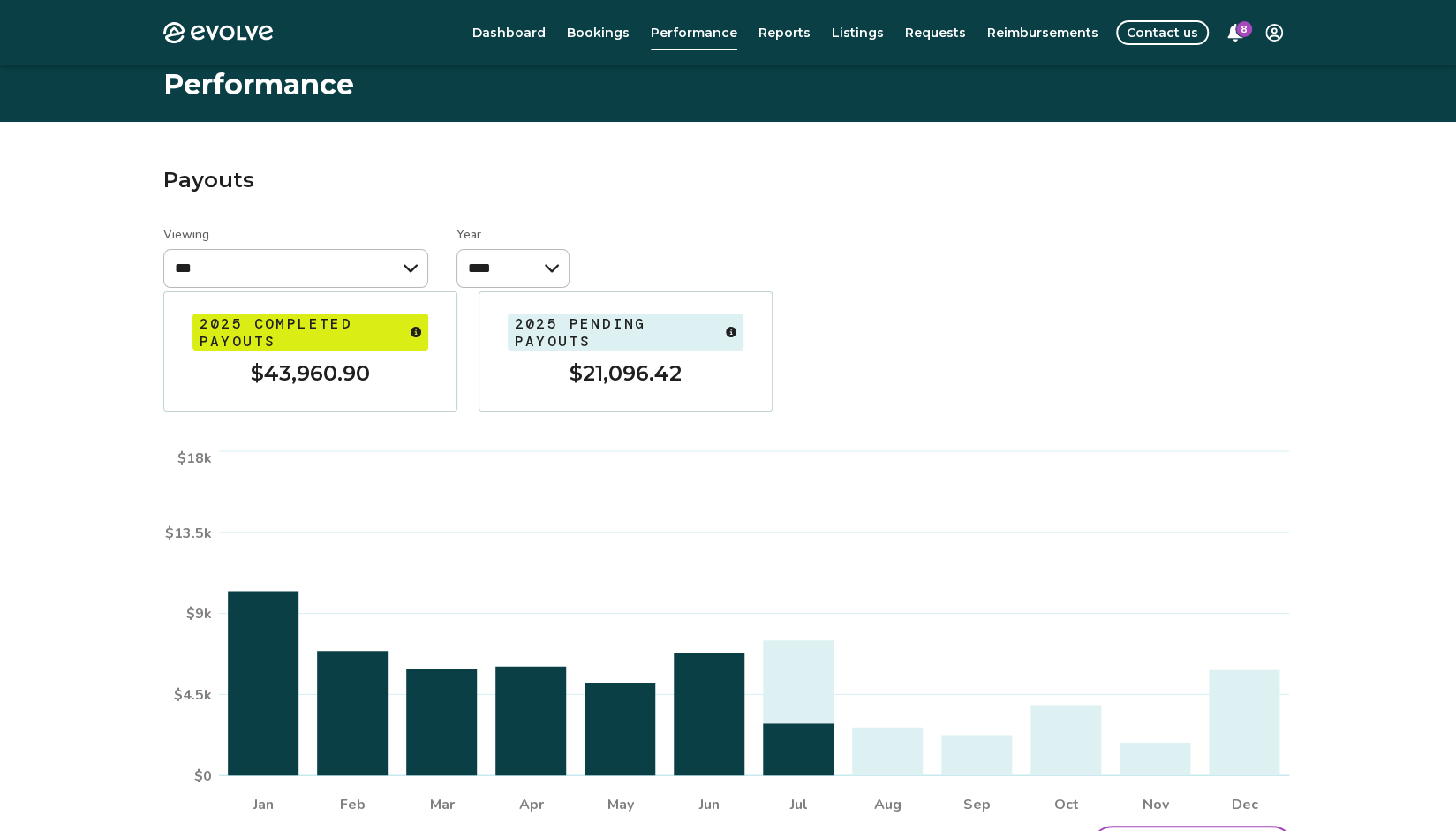 scroll, scrollTop: 179, scrollLeft: 0, axis: vertical 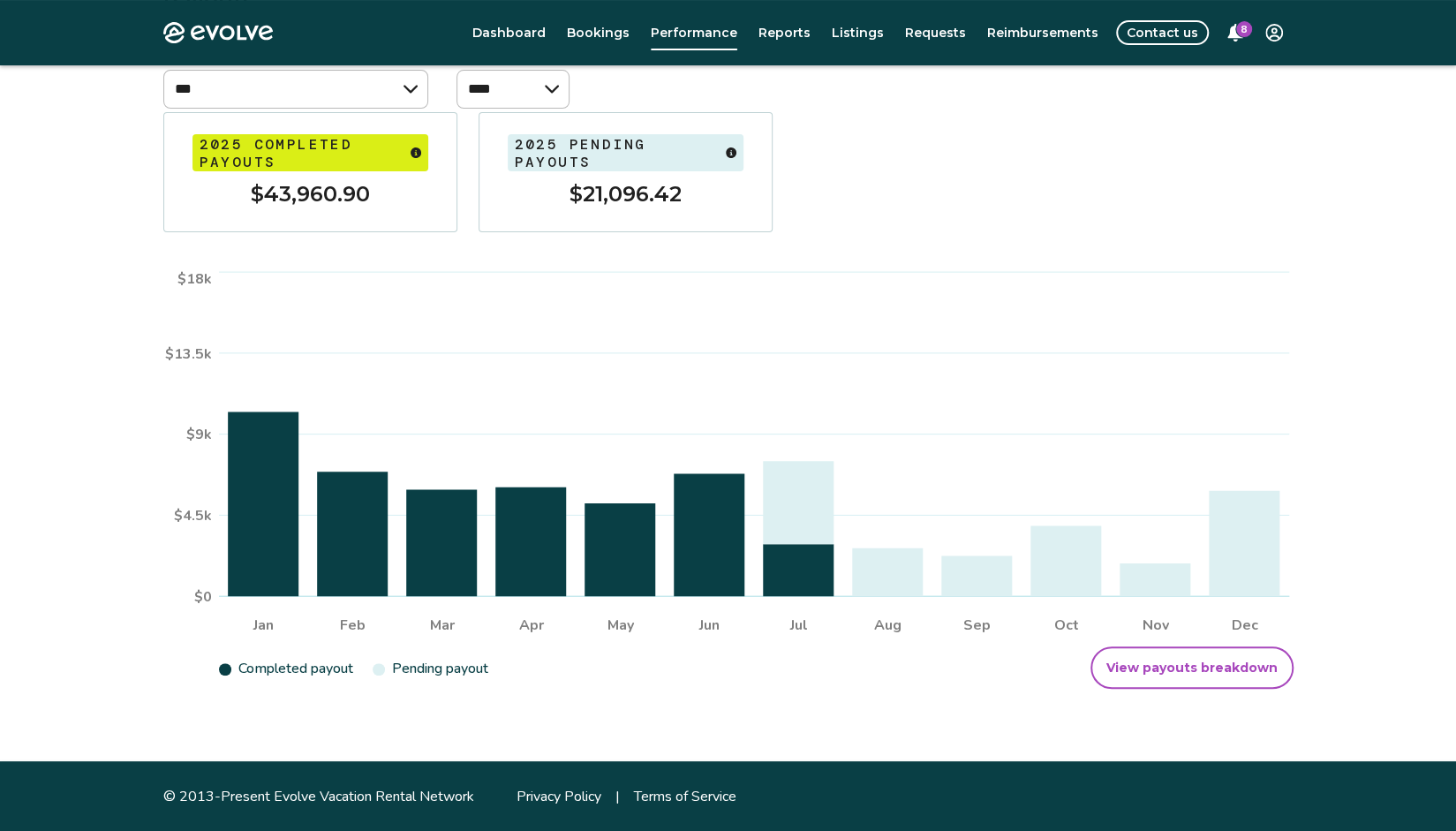 click on "View payouts breakdown" at bounding box center (1192, 668) 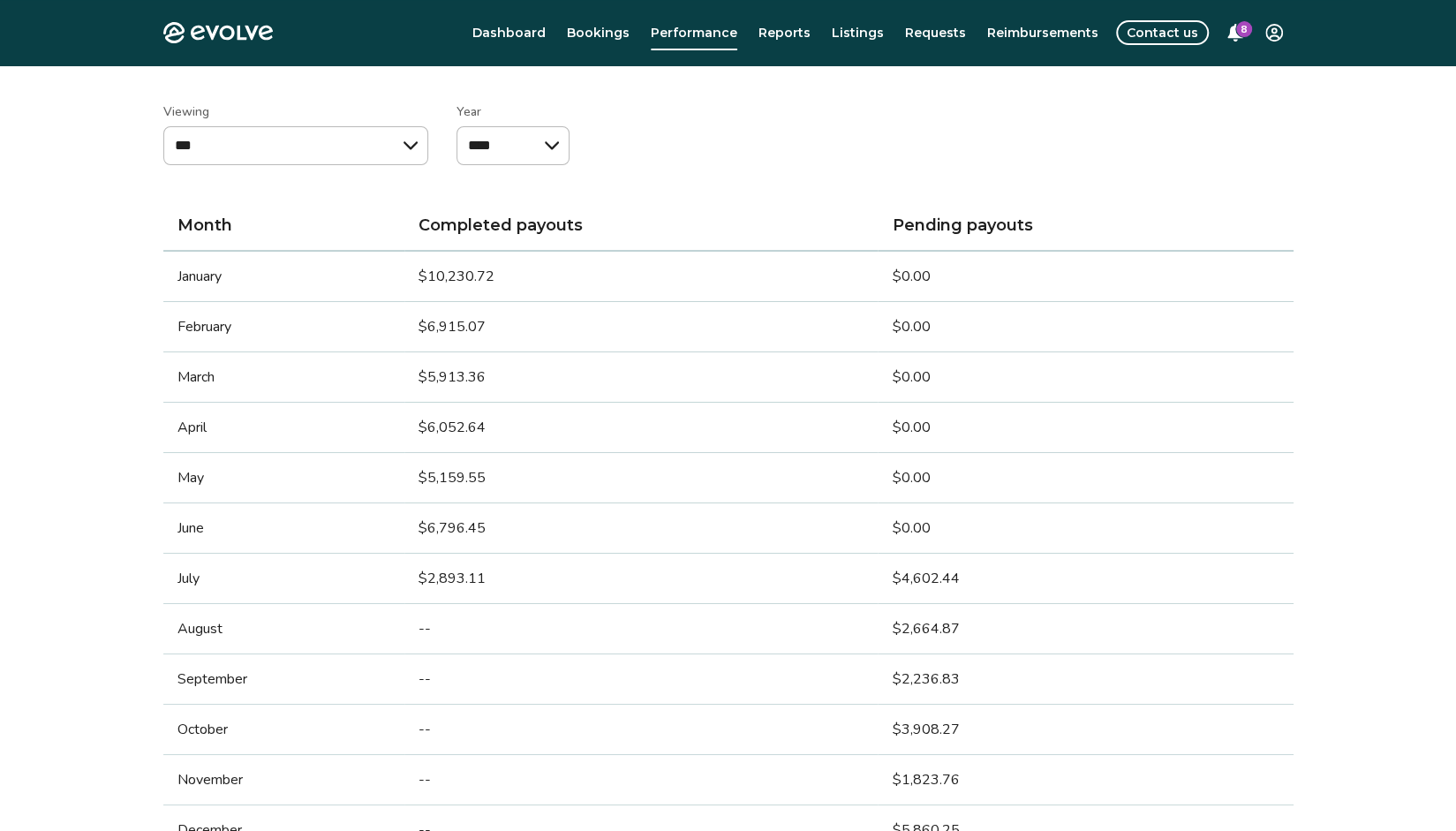 scroll, scrollTop: 0, scrollLeft: 0, axis: both 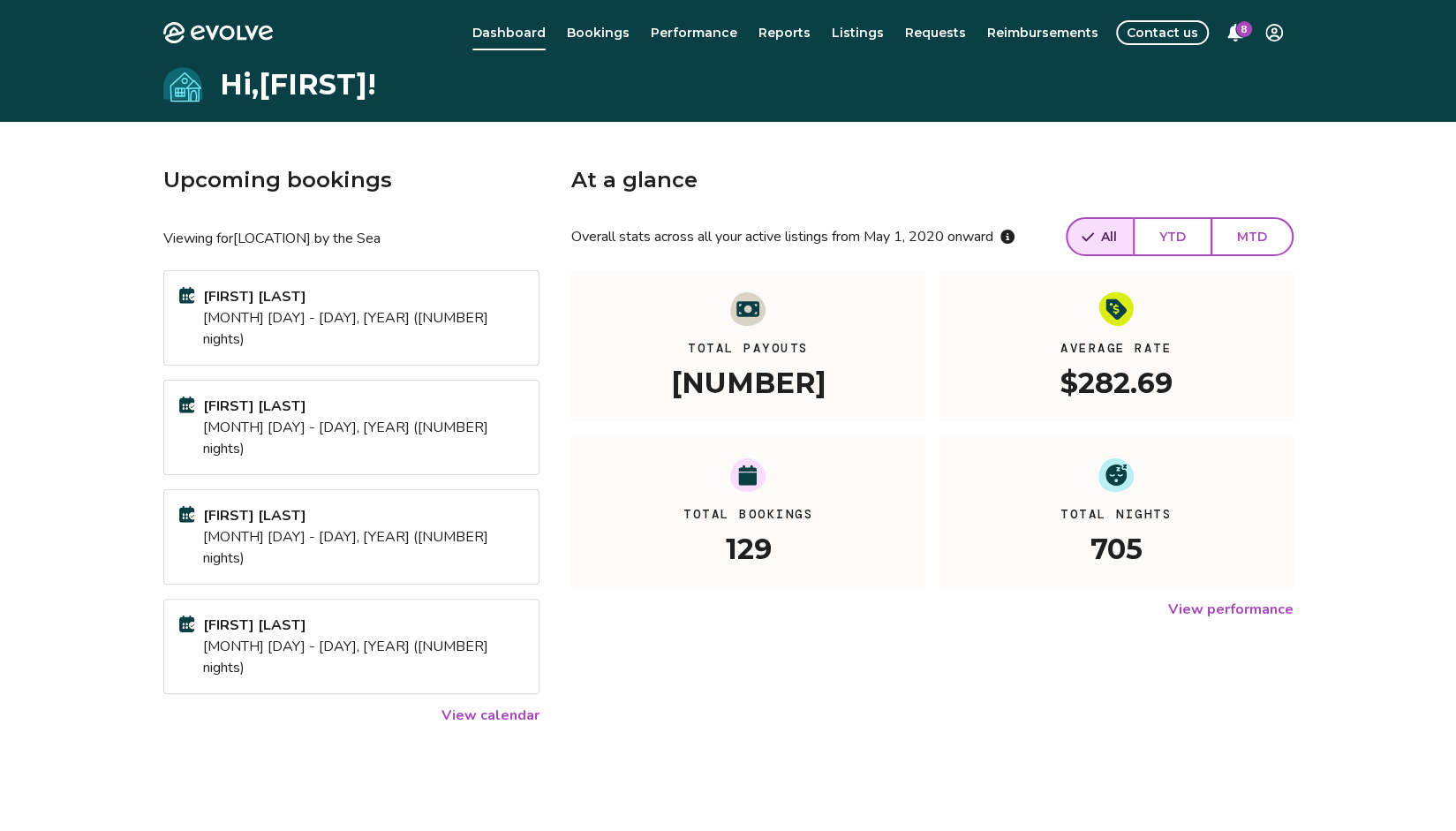 click on "Performance" at bounding box center [694, 33] 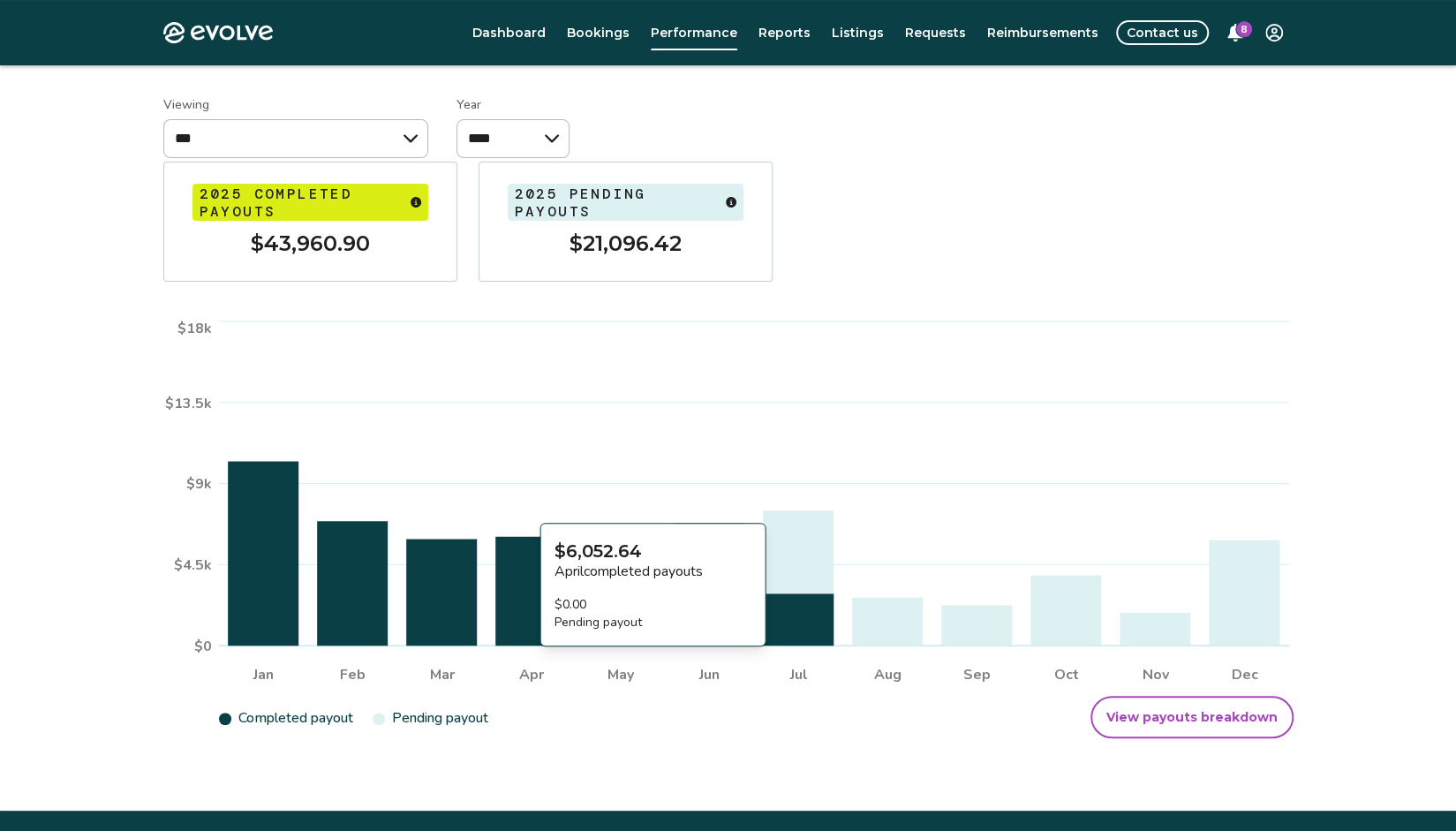 scroll, scrollTop: 0, scrollLeft: 0, axis: both 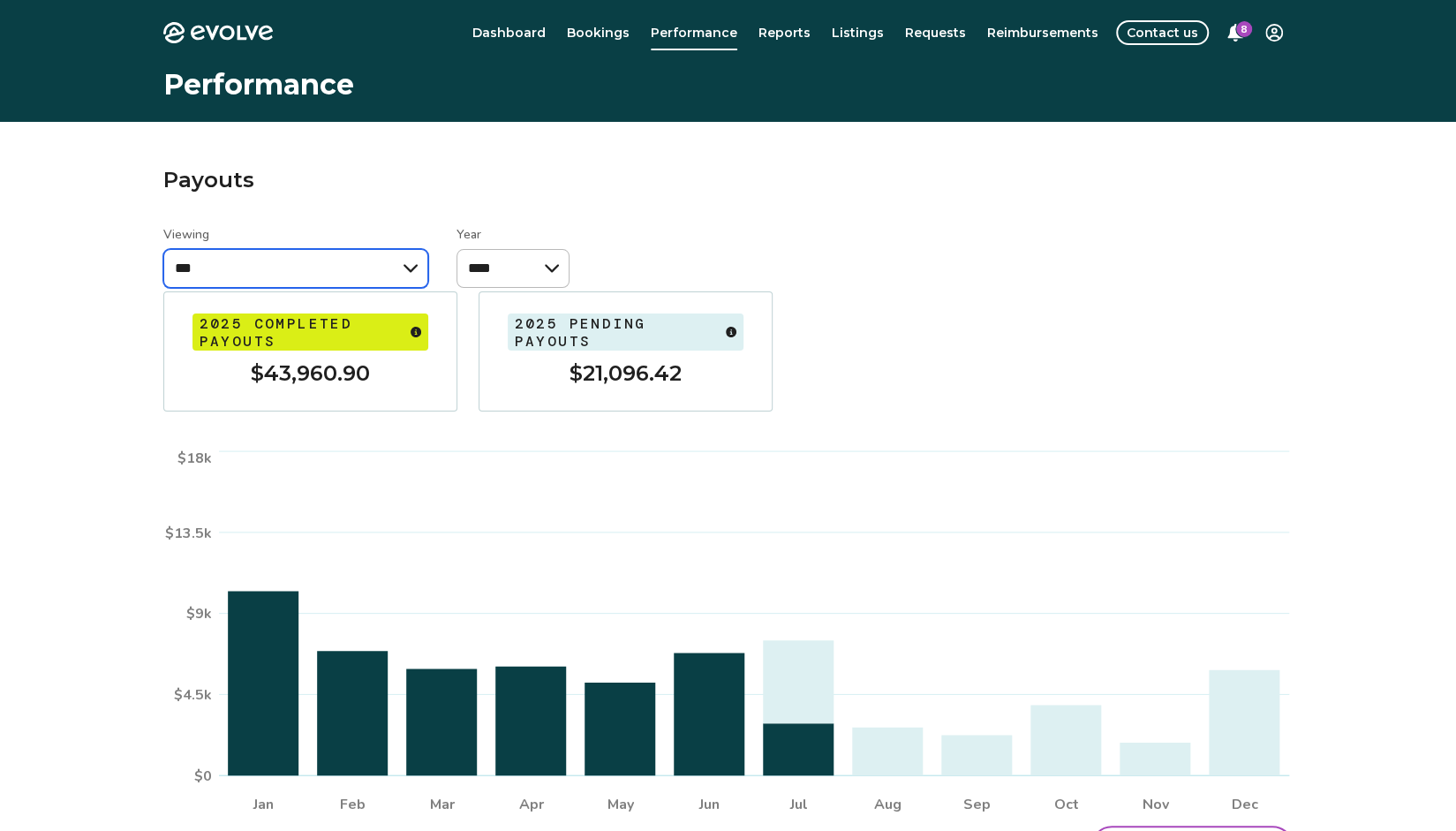 click on "**********" at bounding box center (296, 268) 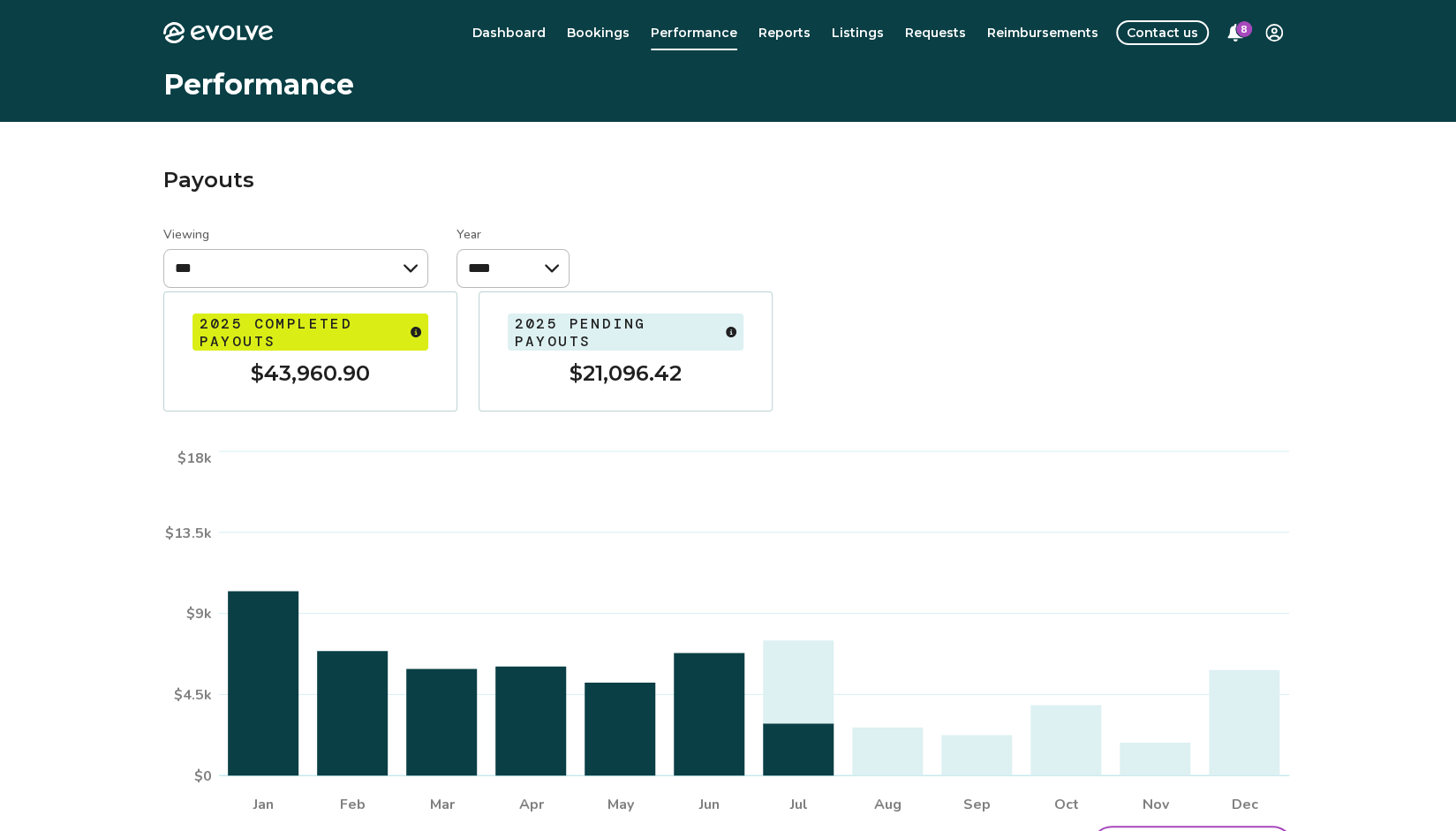 click on "**********" at bounding box center (728, 256) 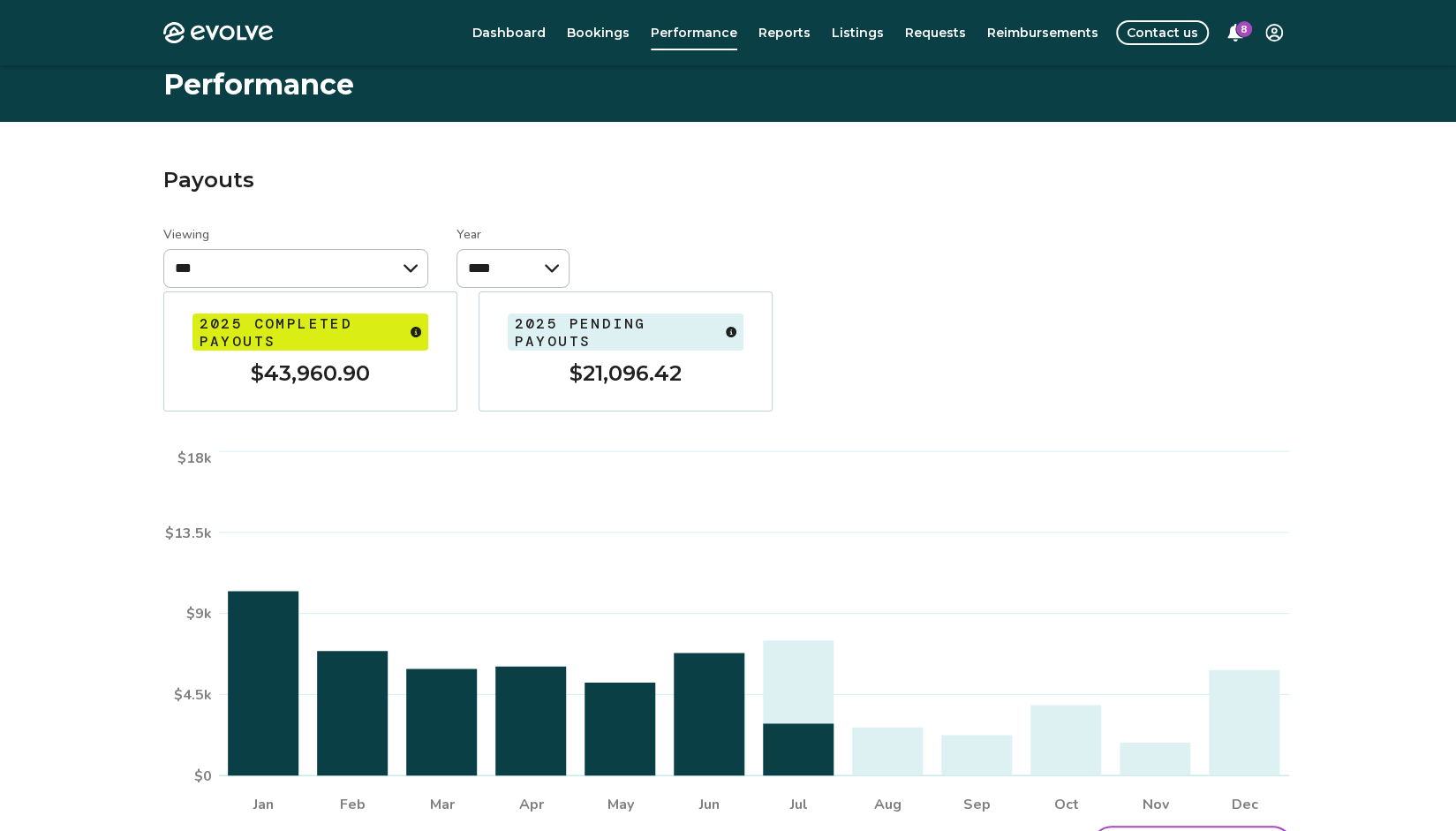 scroll, scrollTop: 179, scrollLeft: 0, axis: vertical 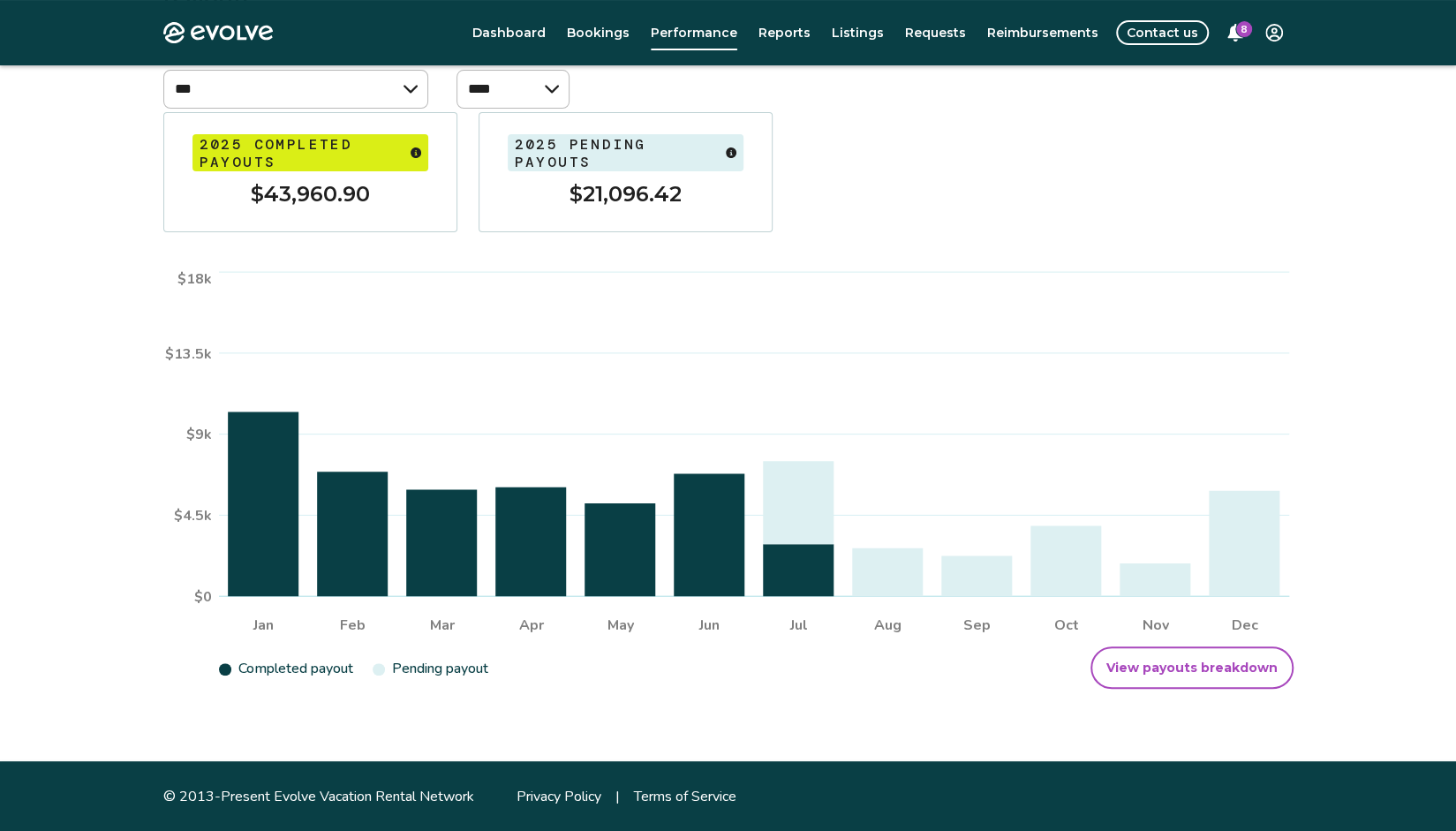 click on "View payouts breakdown" at bounding box center (1192, 668) 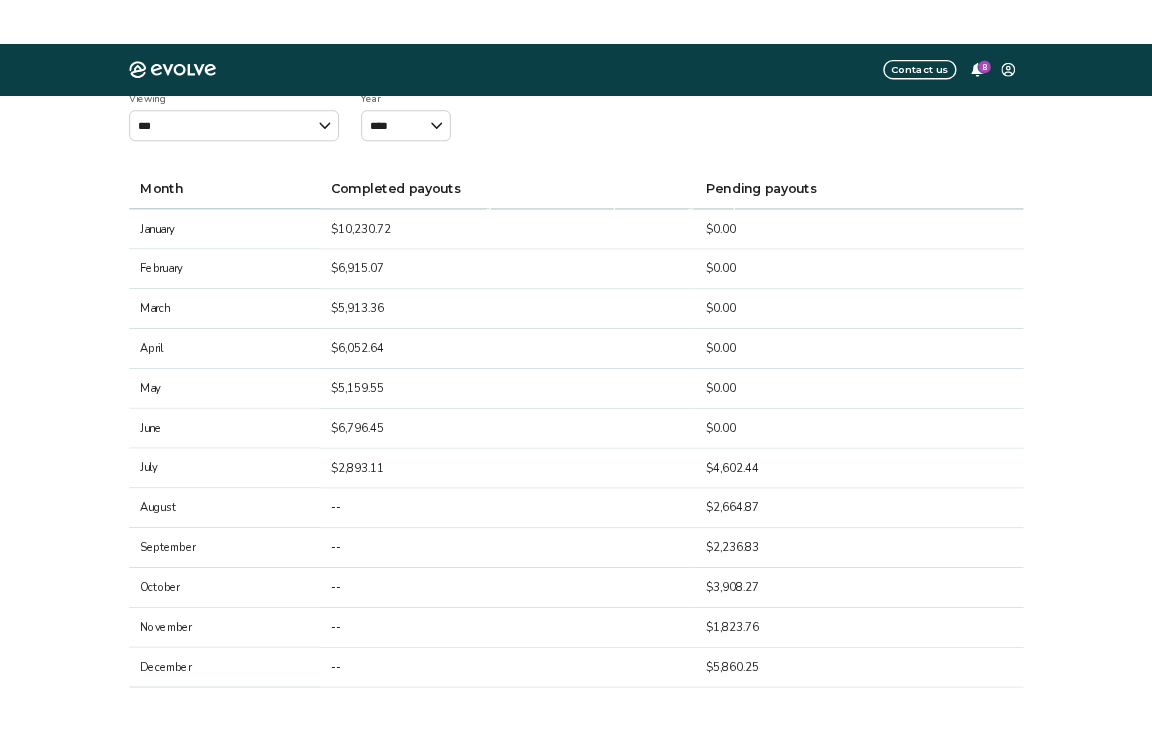 scroll, scrollTop: 0, scrollLeft: 0, axis: both 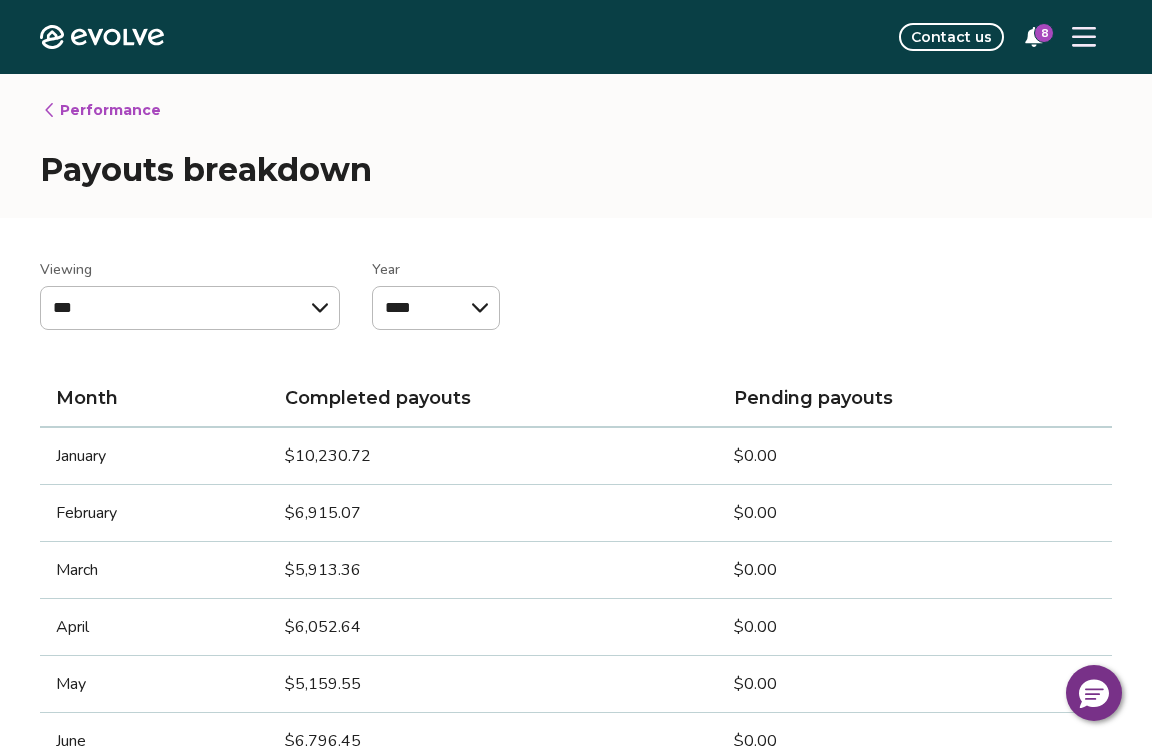 click on "Completed payouts" at bounding box center [493, 399] 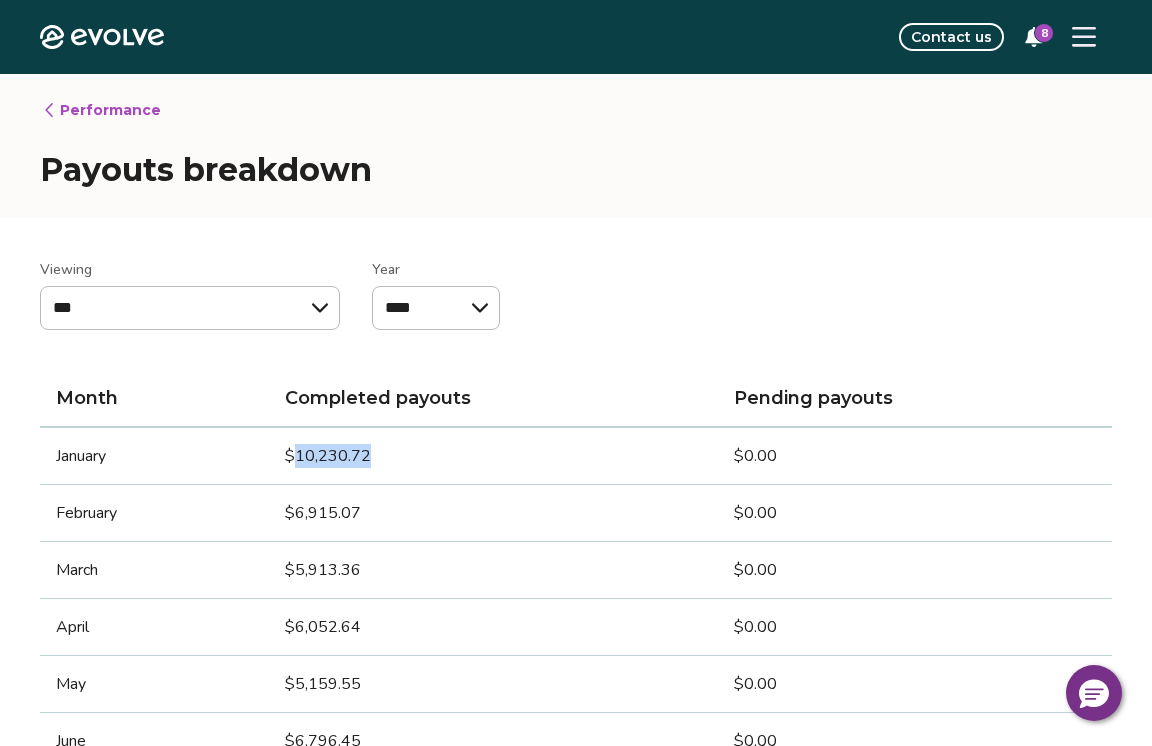 drag, startPoint x: 427, startPoint y: 454, endPoint x: 296, endPoint y: 463, distance: 131.30879 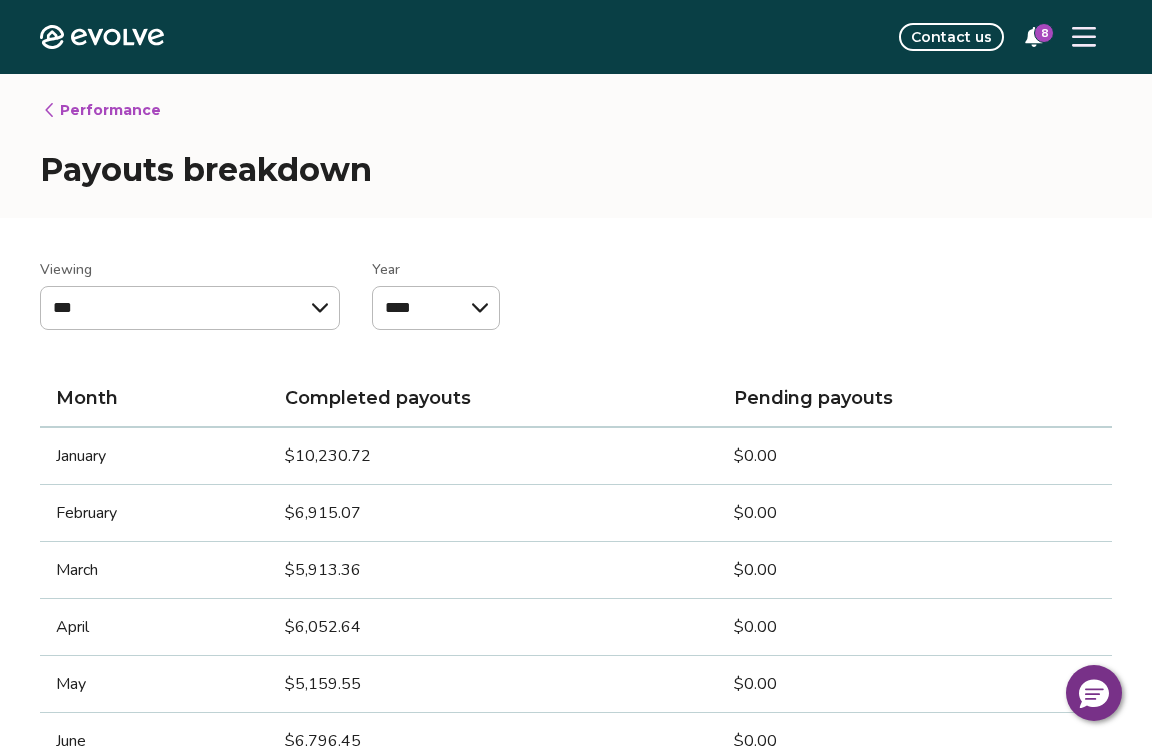 click on "$6,915.07" at bounding box center (493, 513) 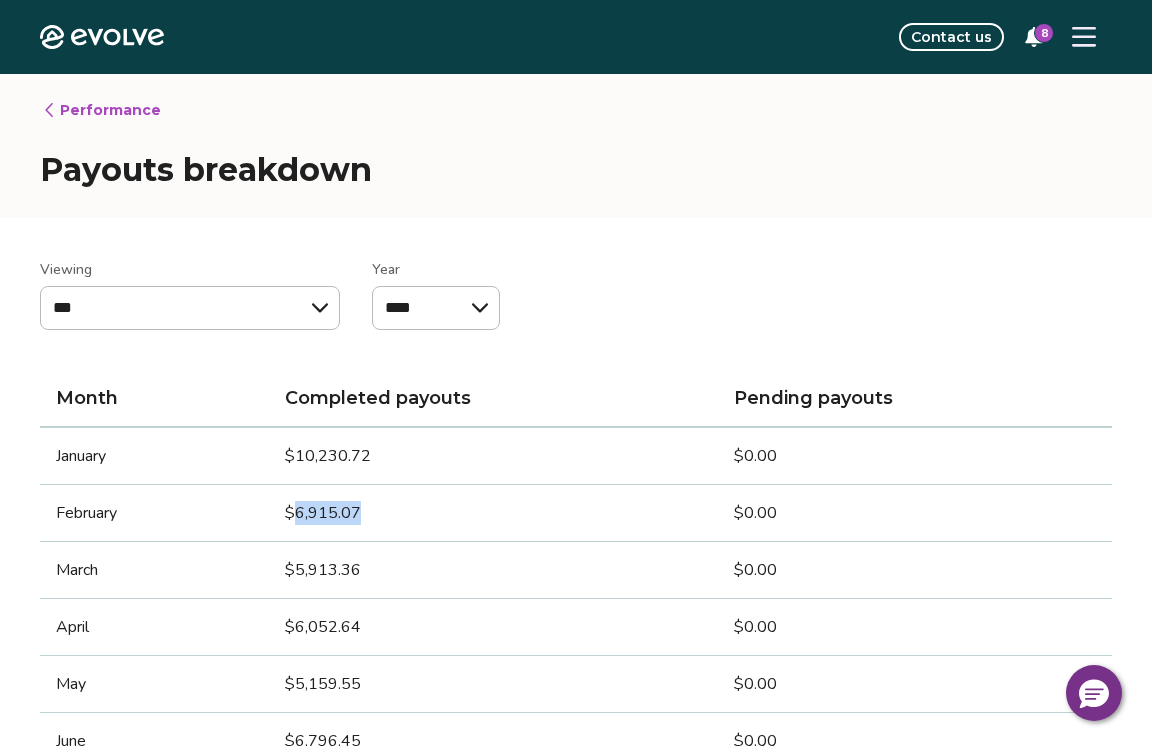 drag, startPoint x: 424, startPoint y: 521, endPoint x: 294, endPoint y: 518, distance: 130.0346 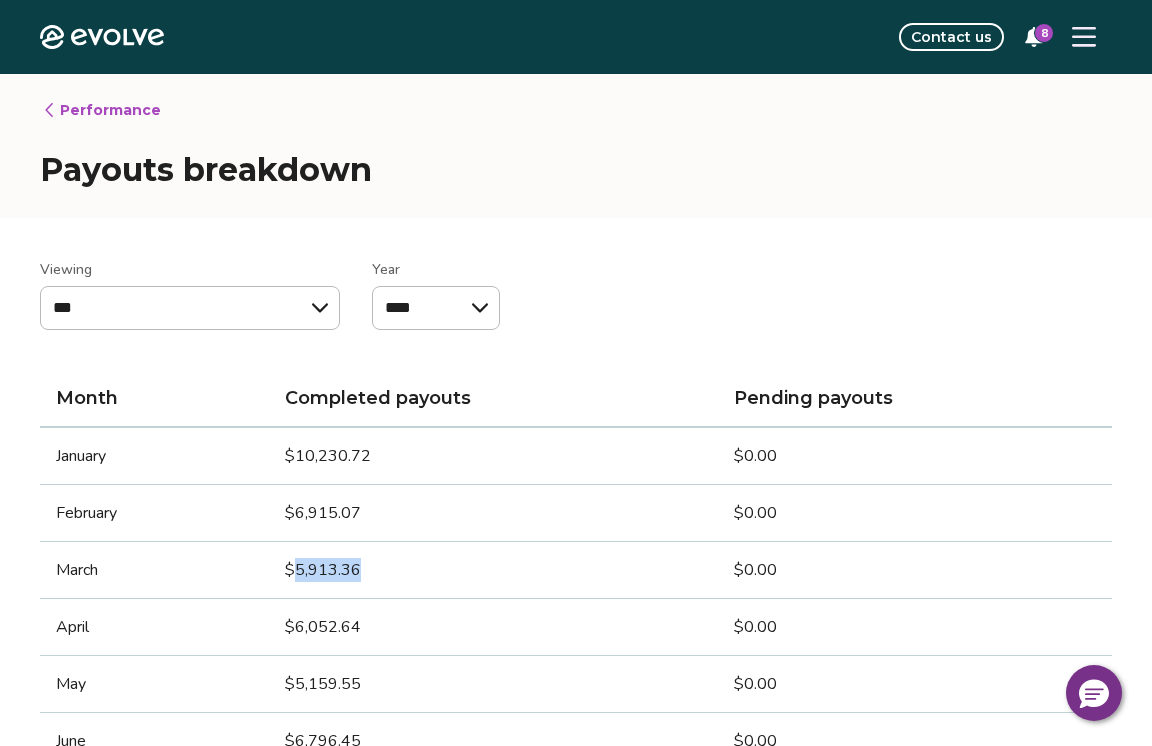 drag, startPoint x: 410, startPoint y: 569, endPoint x: 298, endPoint y: 569, distance: 112 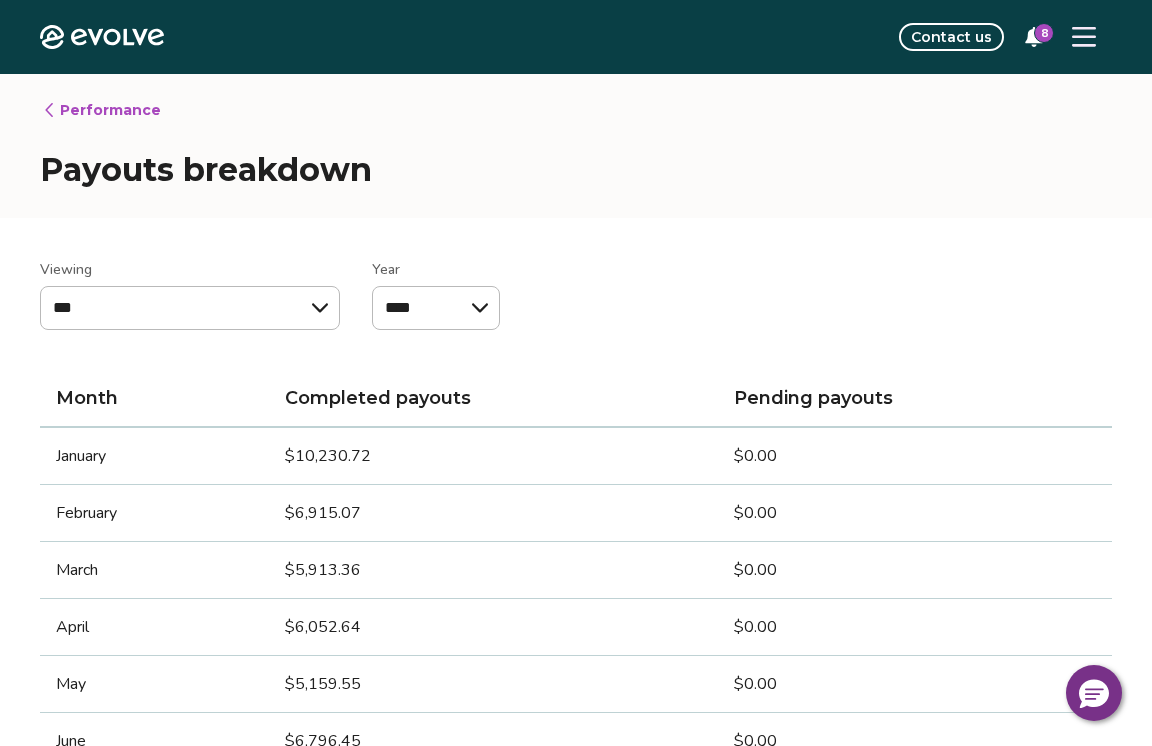 click on "Completed payouts" at bounding box center [493, 398] 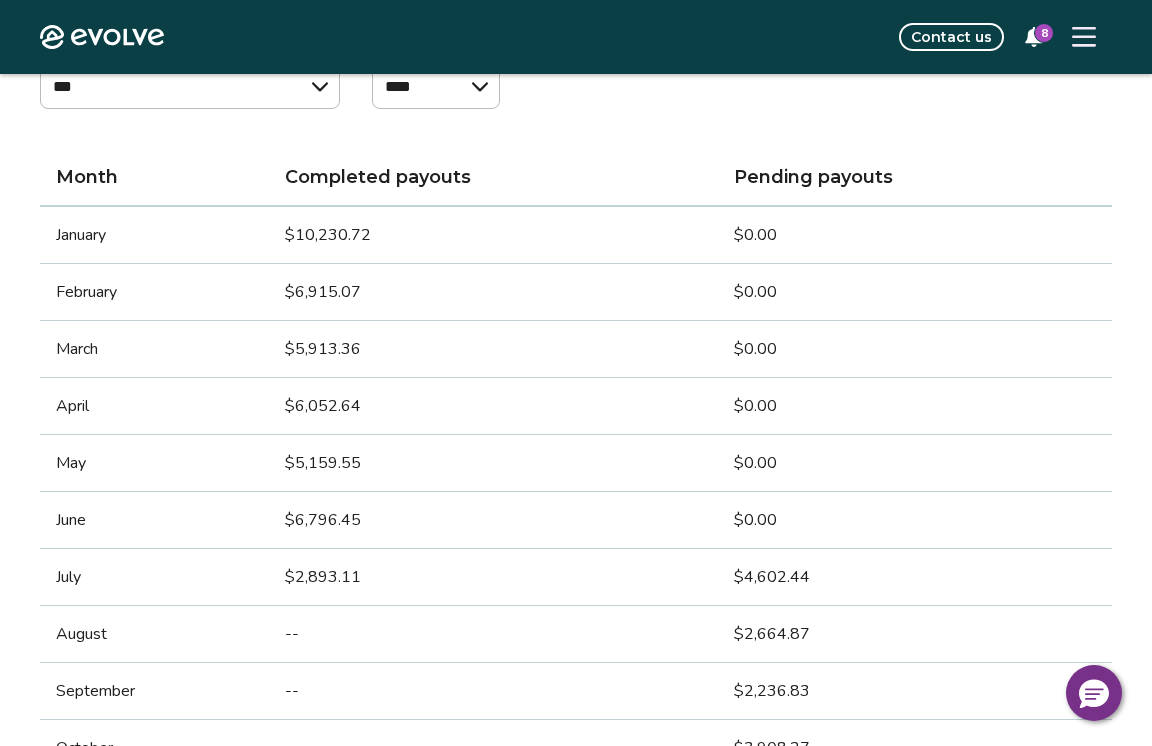 scroll, scrollTop: 258, scrollLeft: 0, axis: vertical 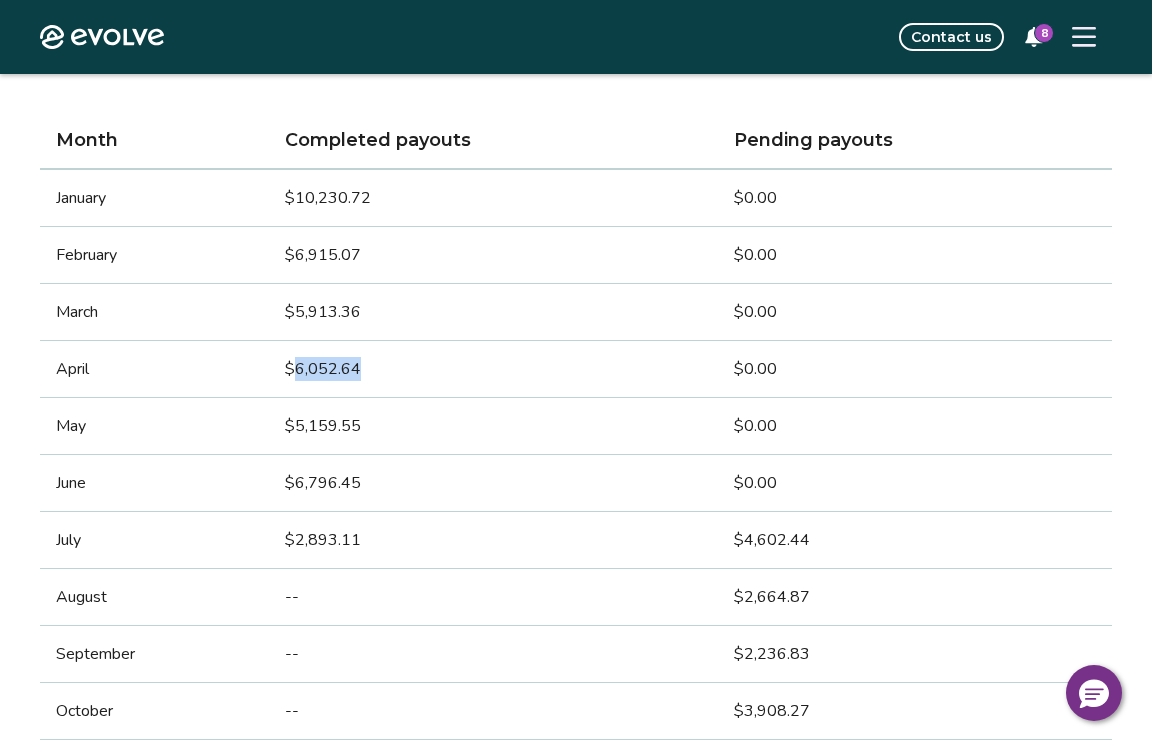 drag, startPoint x: 406, startPoint y: 375, endPoint x: 298, endPoint y: 375, distance: 108 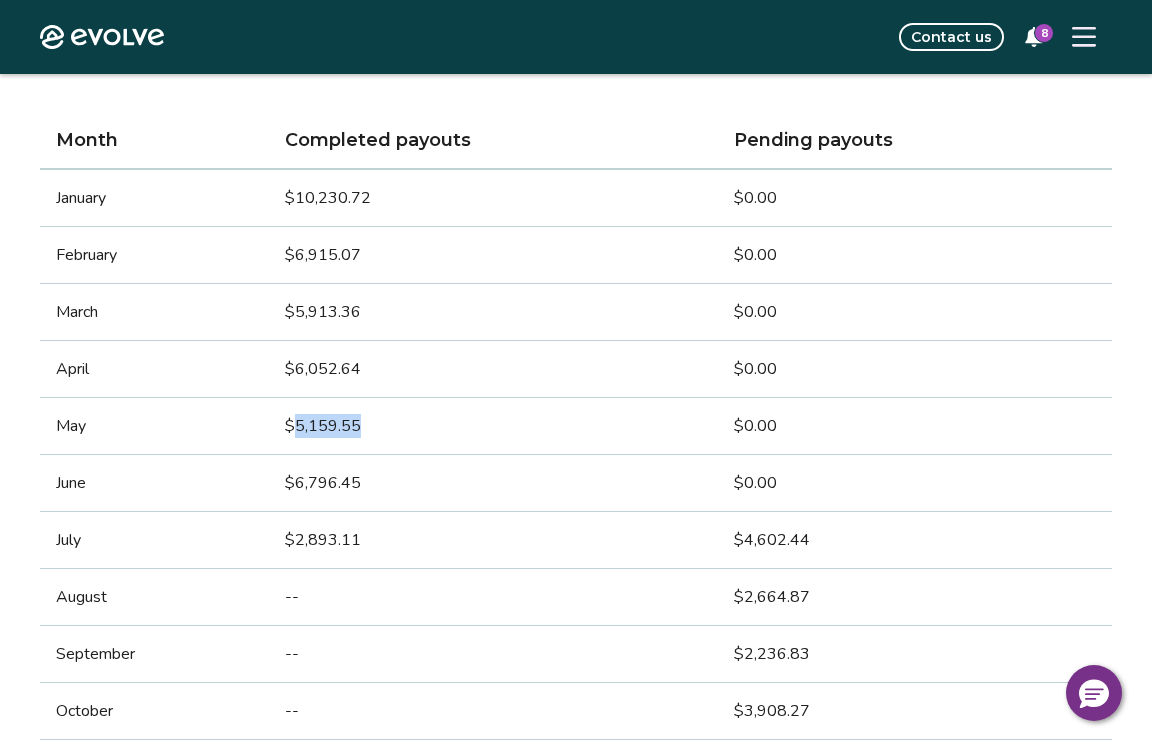 drag, startPoint x: 391, startPoint y: 432, endPoint x: 299, endPoint y: 435, distance: 92.0489 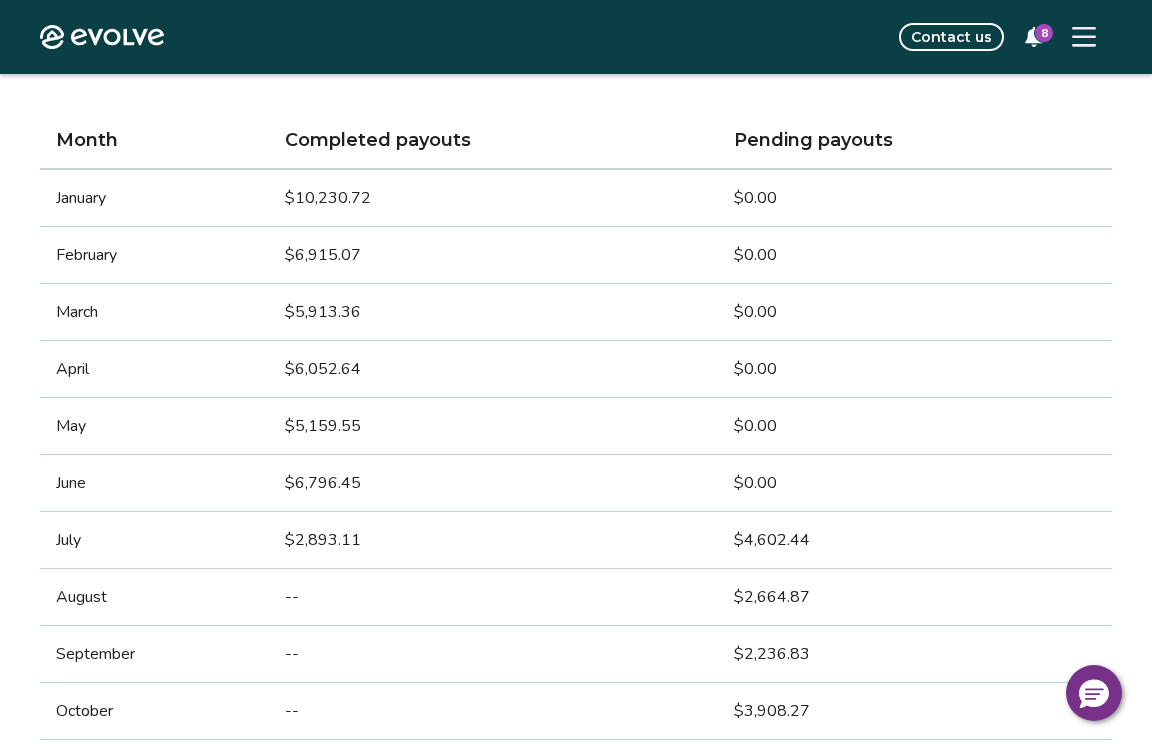 click on "$5,913.36" at bounding box center (493, 312) 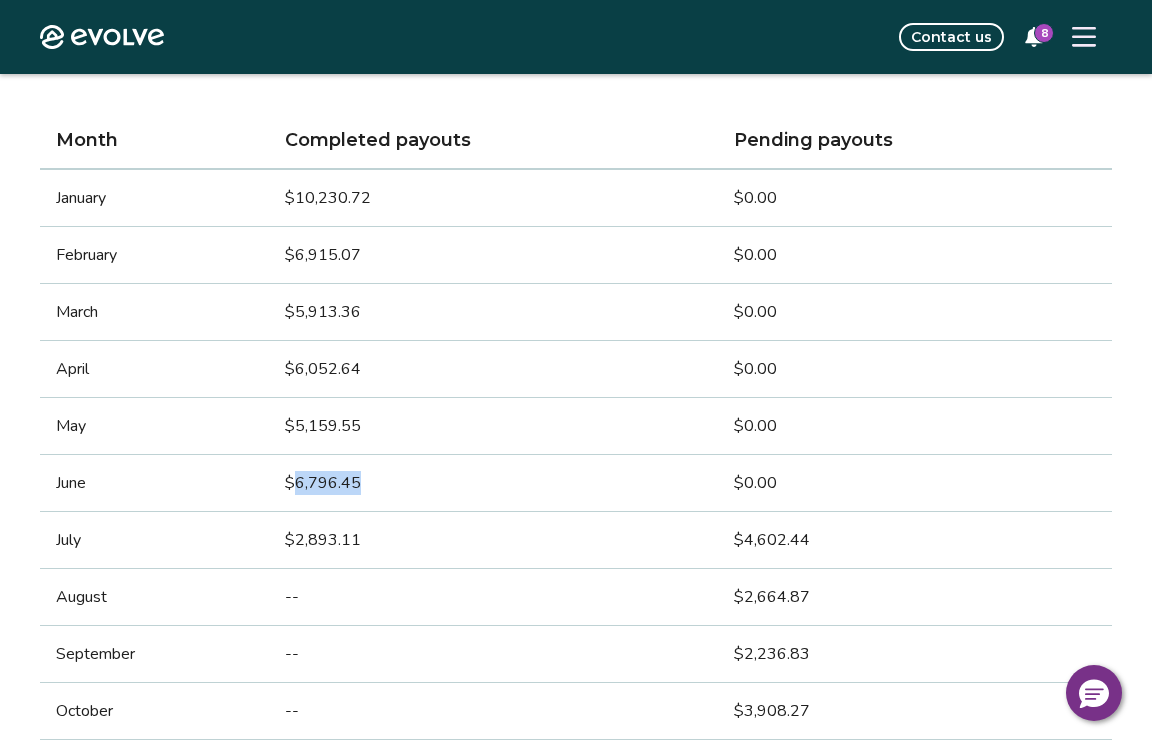 drag, startPoint x: 404, startPoint y: 484, endPoint x: 300, endPoint y: 476, distance: 104.307236 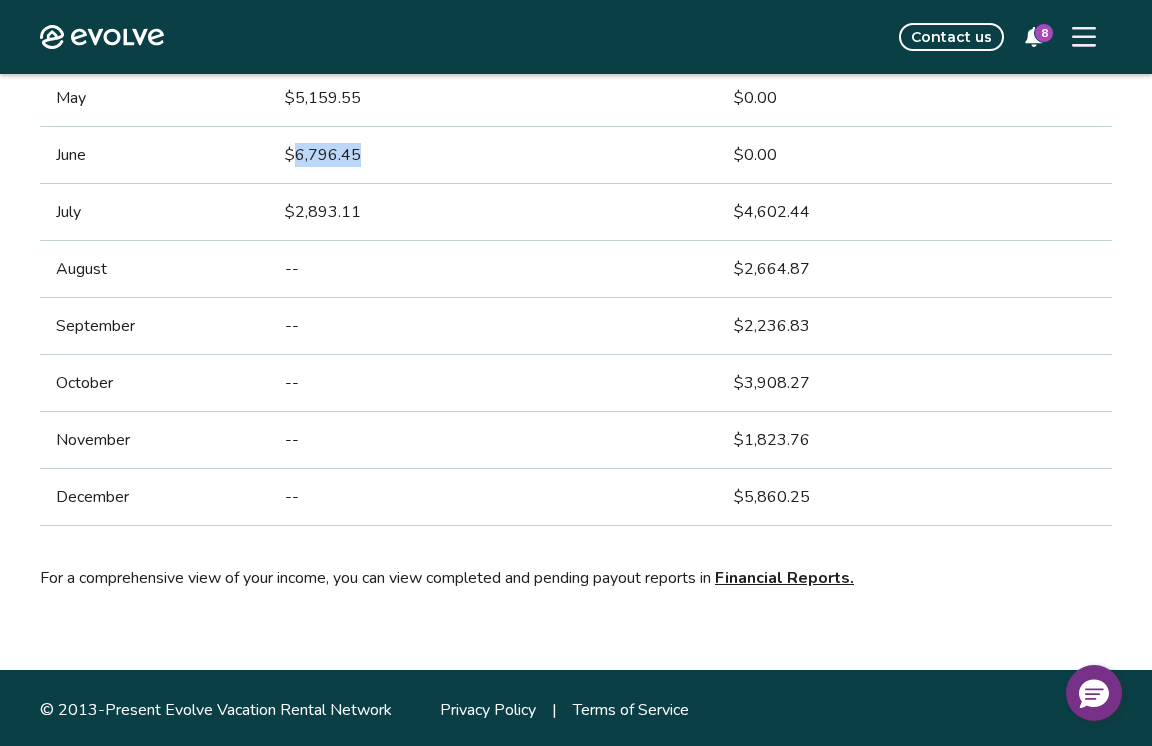 scroll, scrollTop: 0, scrollLeft: 0, axis: both 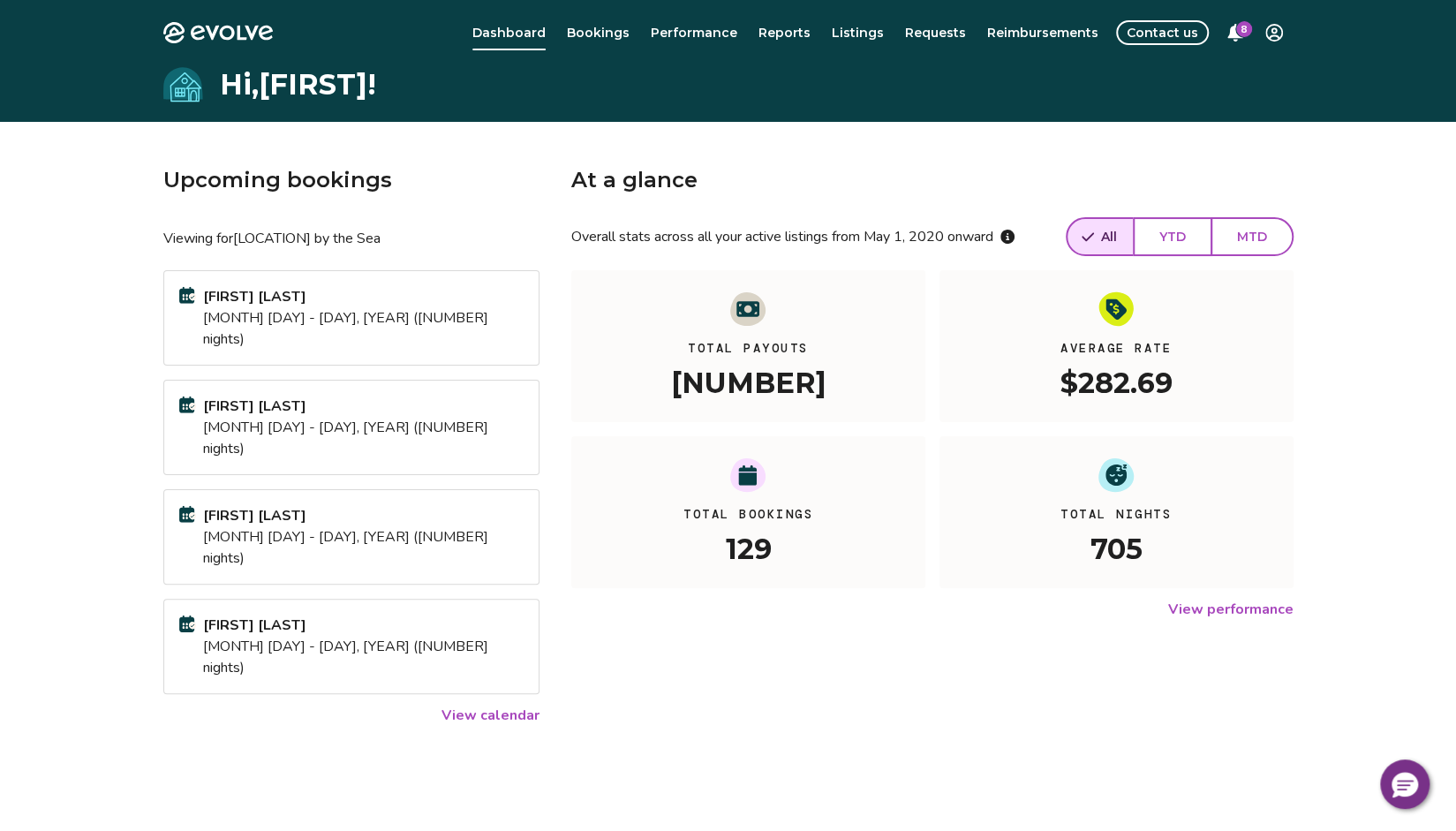 click on "MTD" at bounding box center (1252, 237) 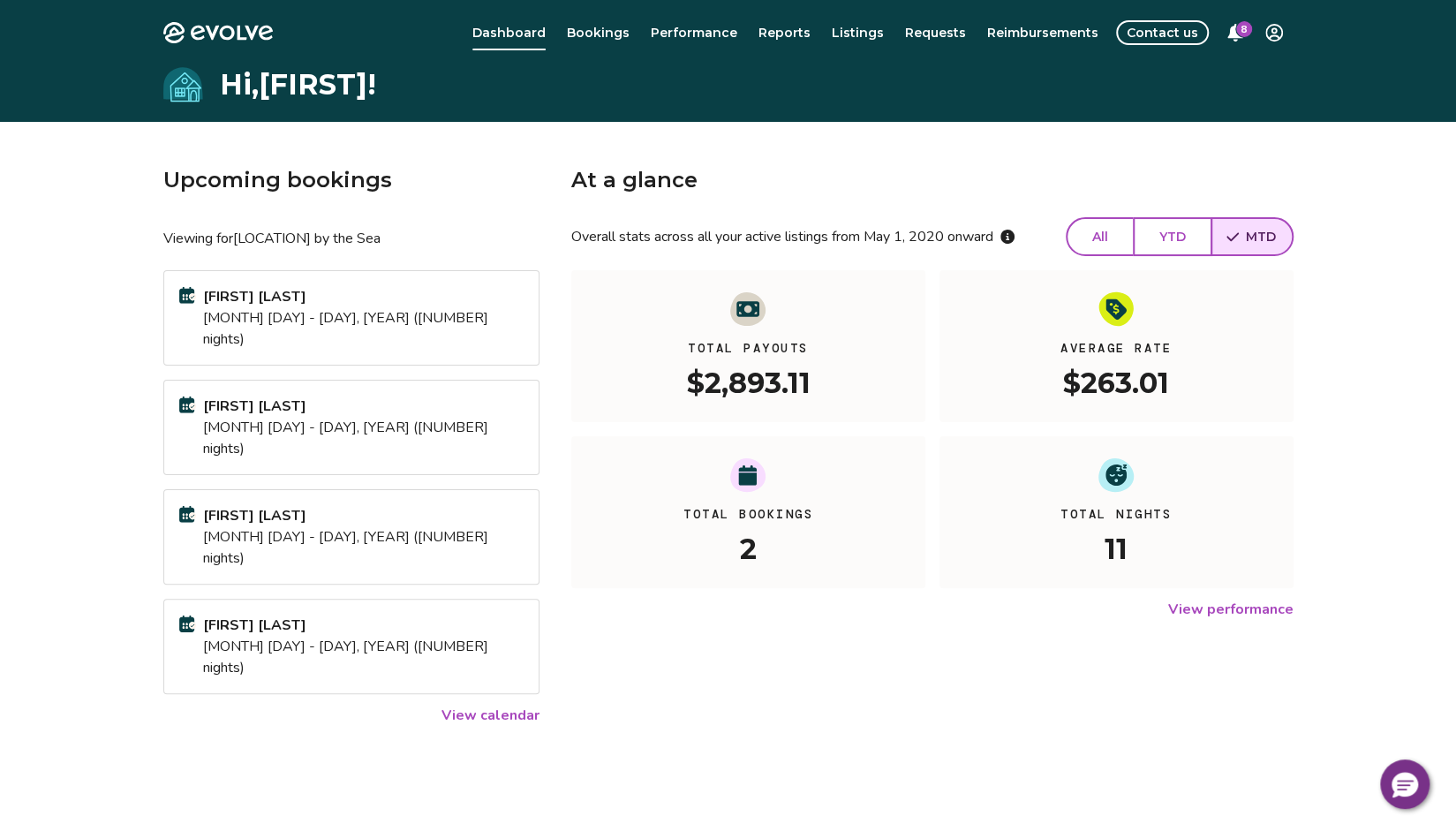 click on "View performance" at bounding box center [1231, 609] 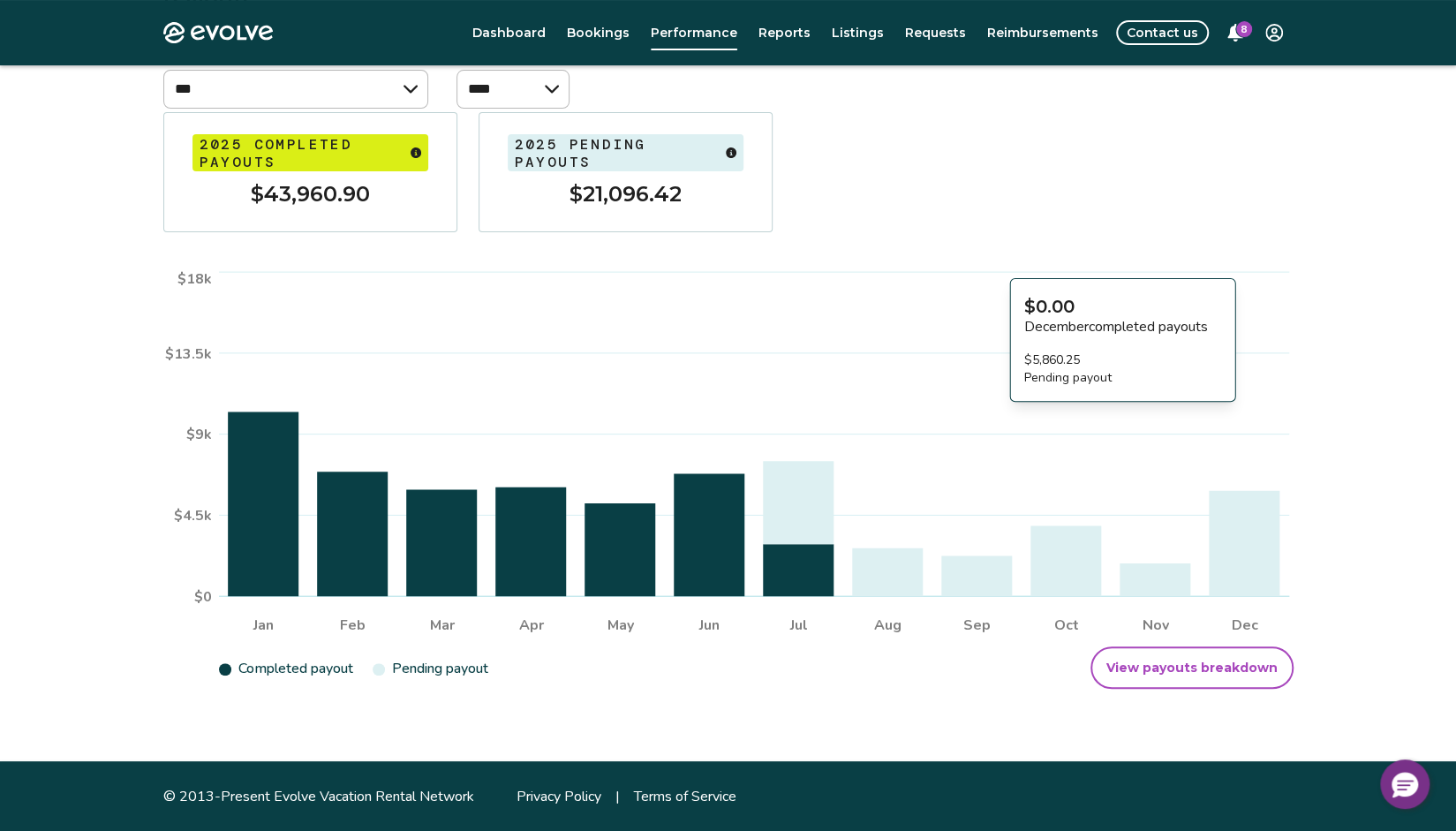 scroll, scrollTop: 0, scrollLeft: 0, axis: both 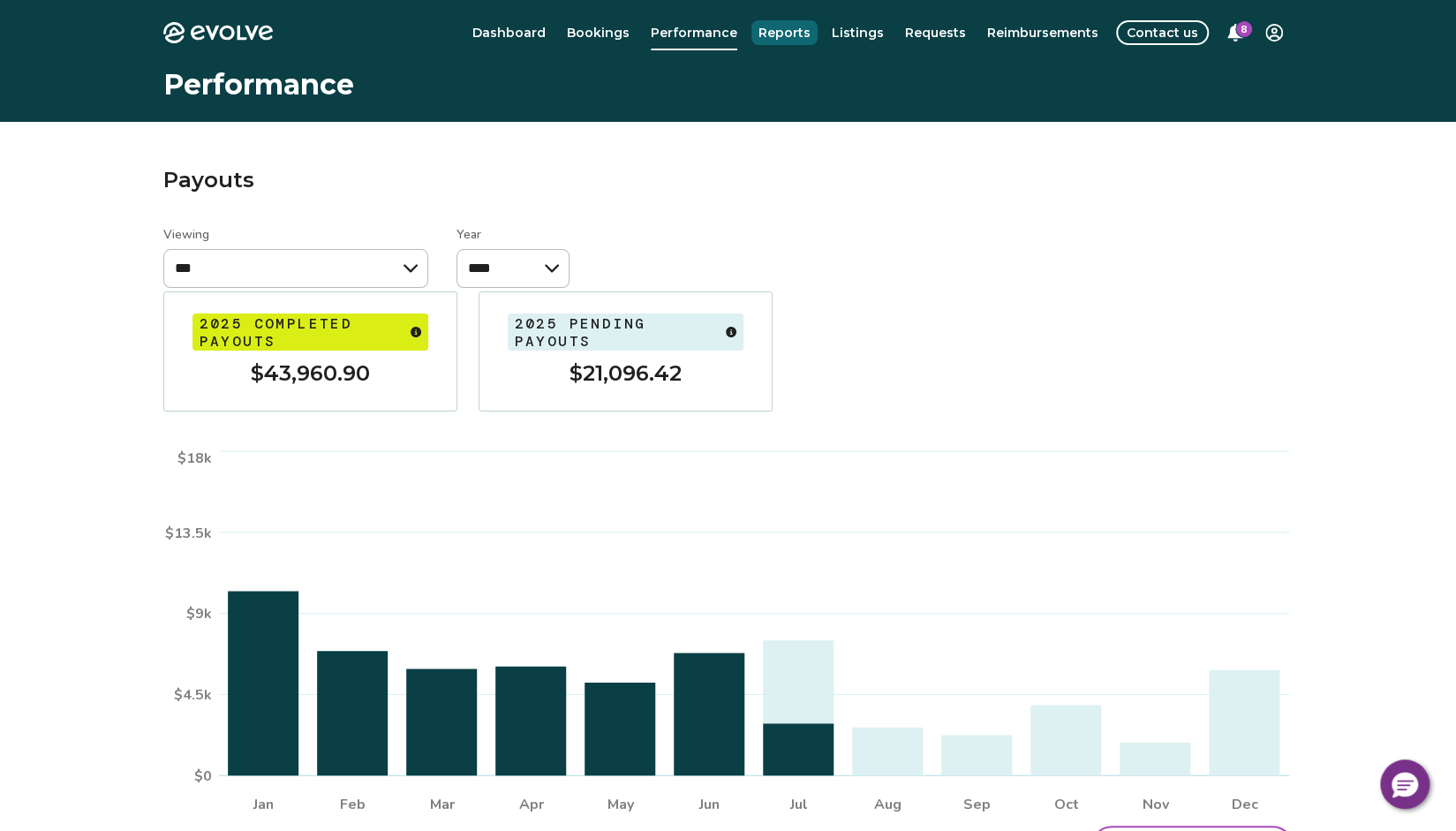 click on "Reports" at bounding box center [784, 33] 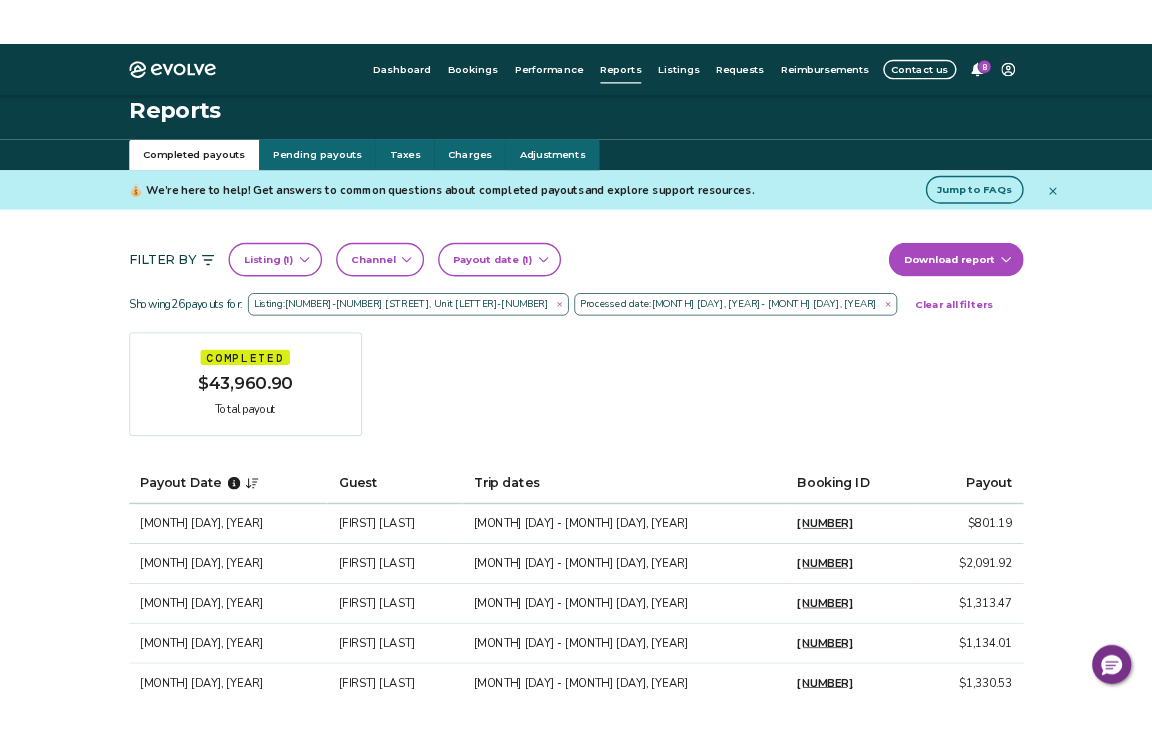 scroll, scrollTop: 0, scrollLeft: 0, axis: both 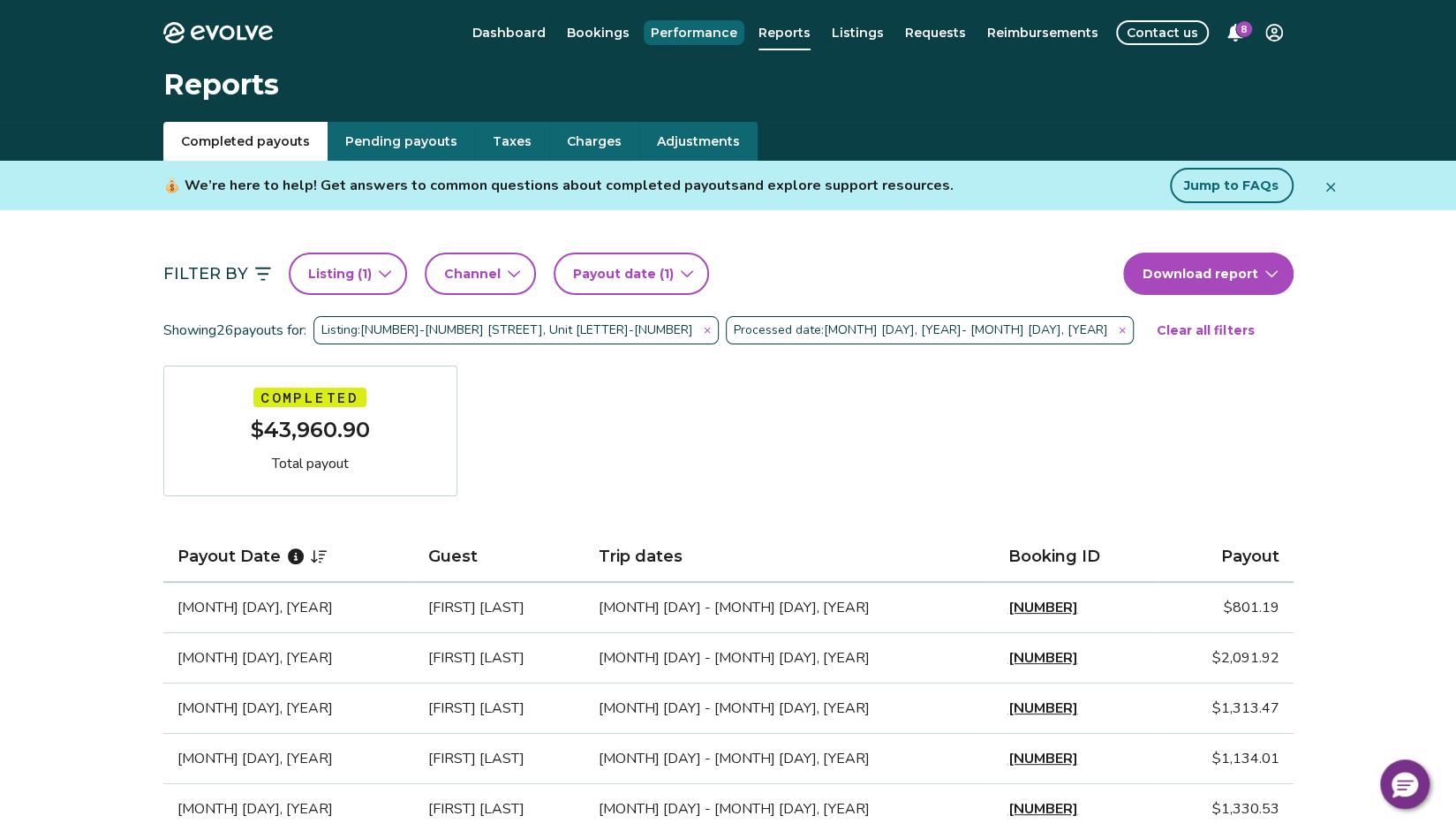 click on "Performance" at bounding box center [694, 33] 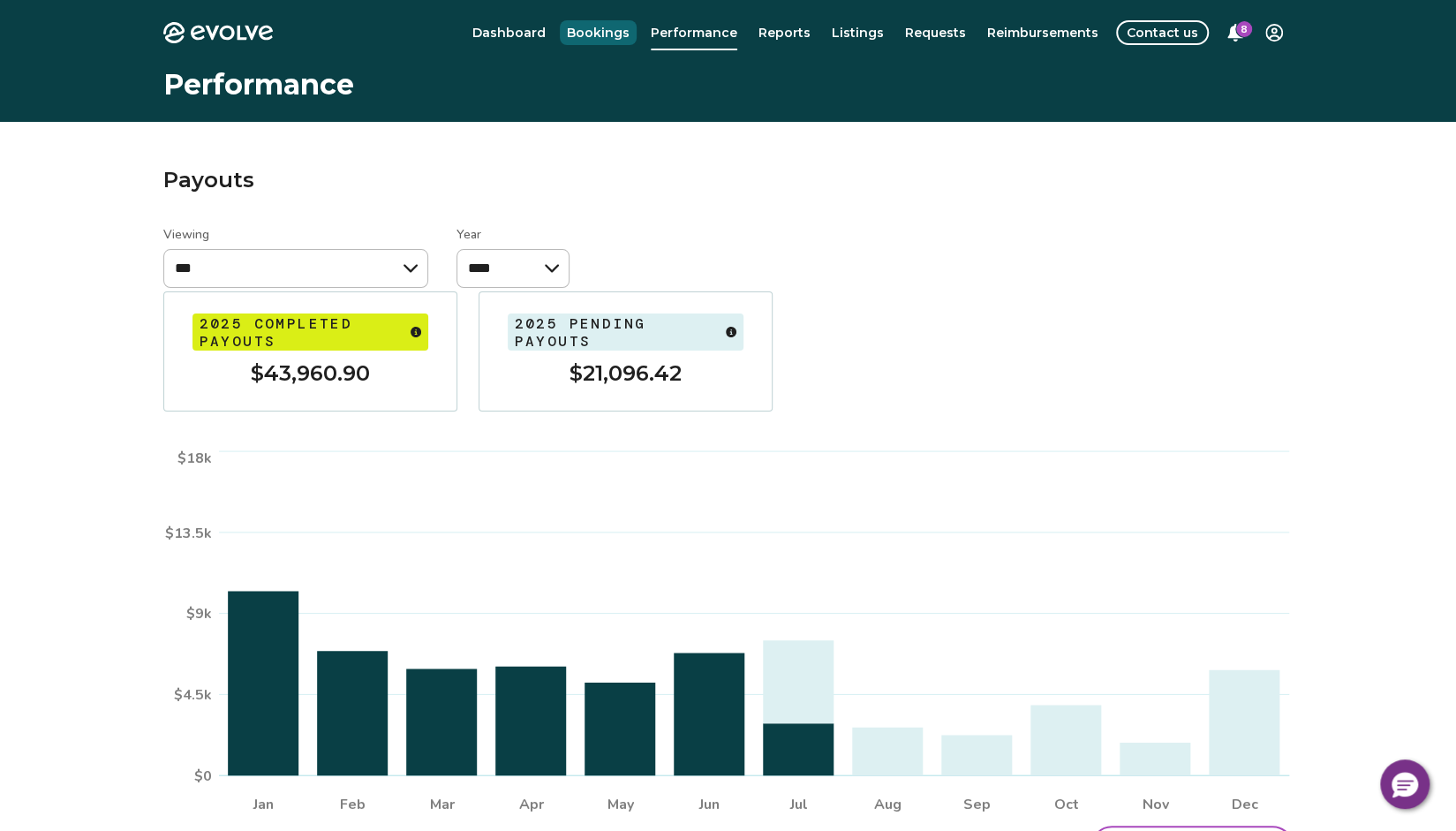 click on "Bookings" at bounding box center [598, 33] 